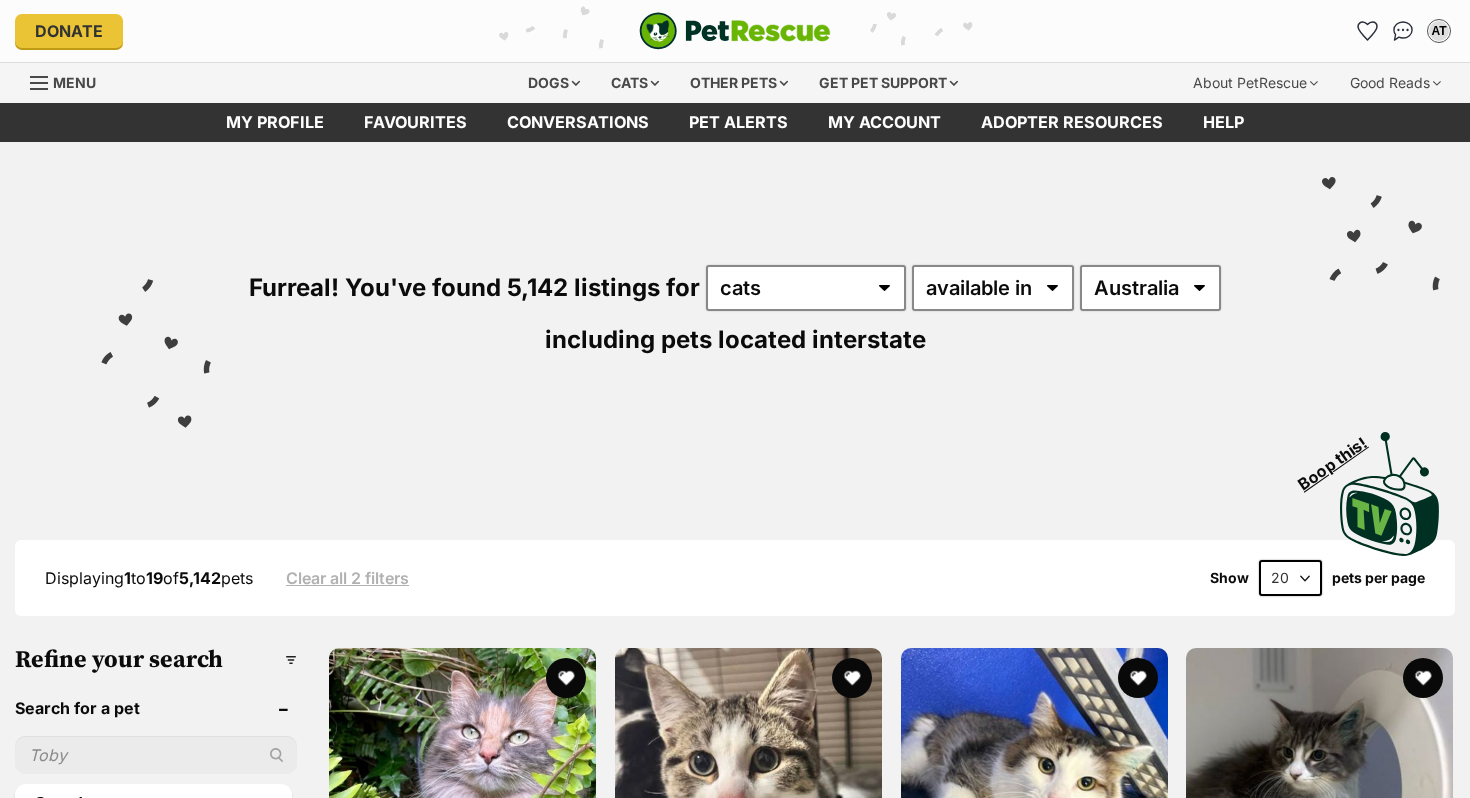 scroll, scrollTop: 0, scrollLeft: 0, axis: both 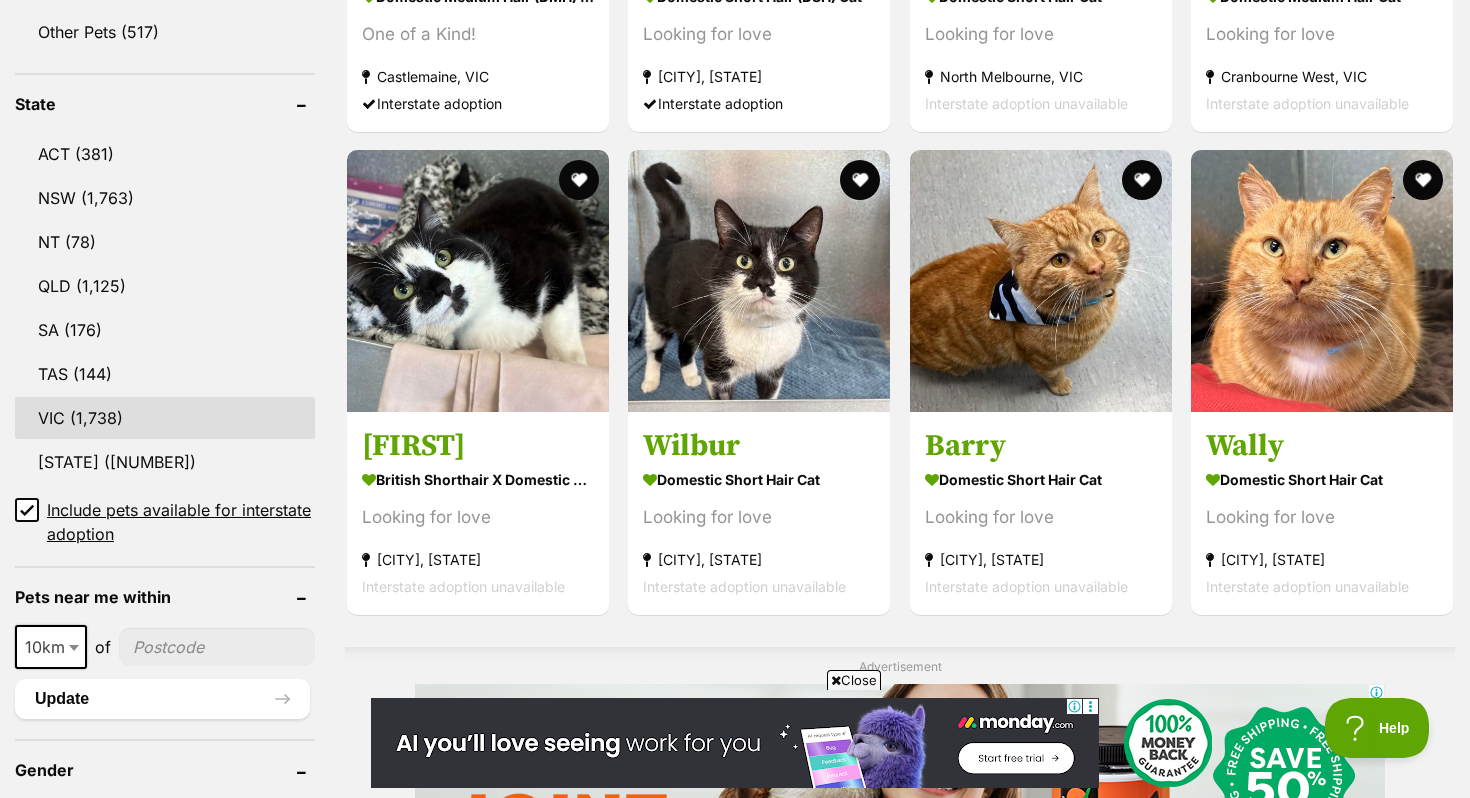 click on "VIC (1,738)" at bounding box center (165, 418) 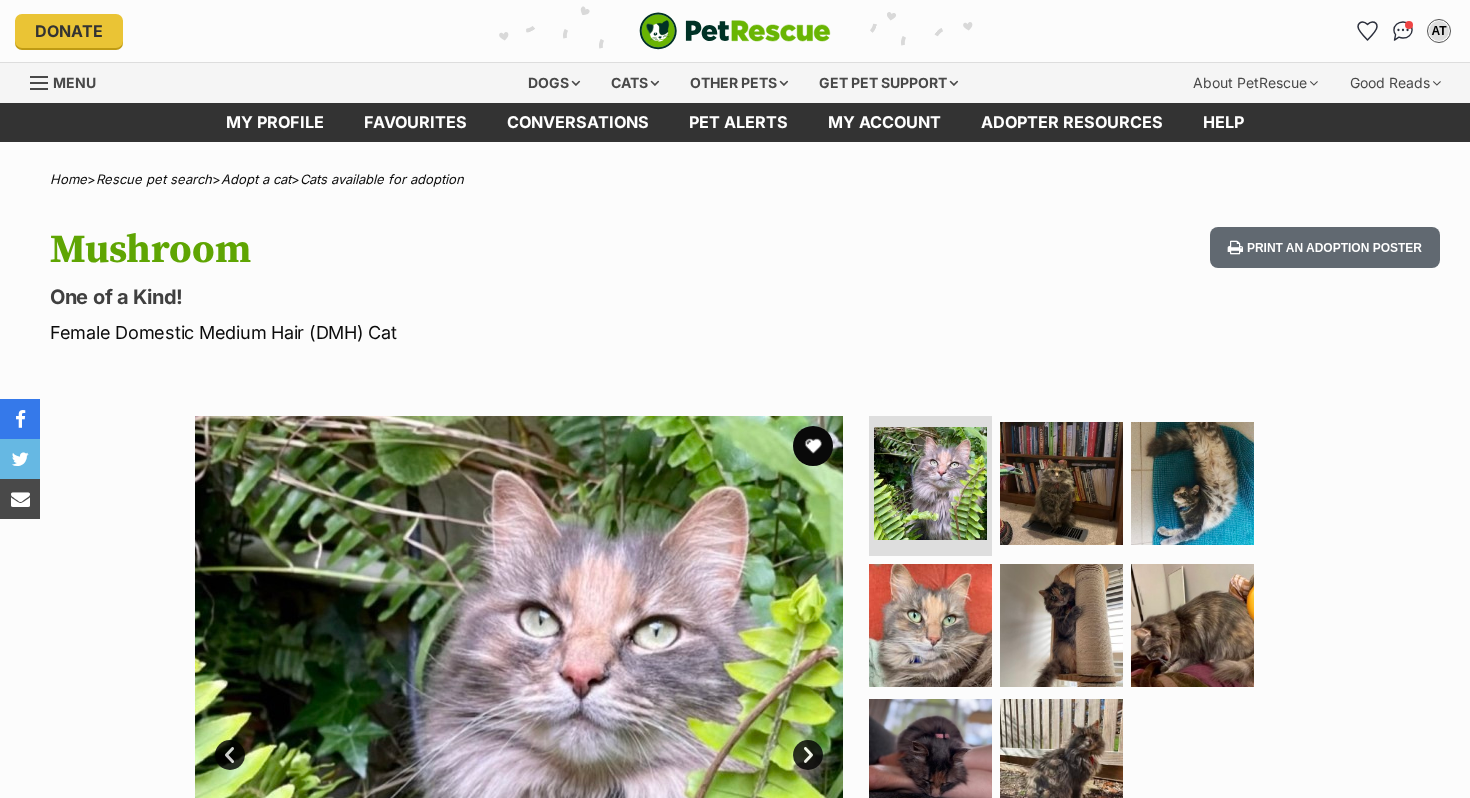 scroll, scrollTop: 0, scrollLeft: 0, axis: both 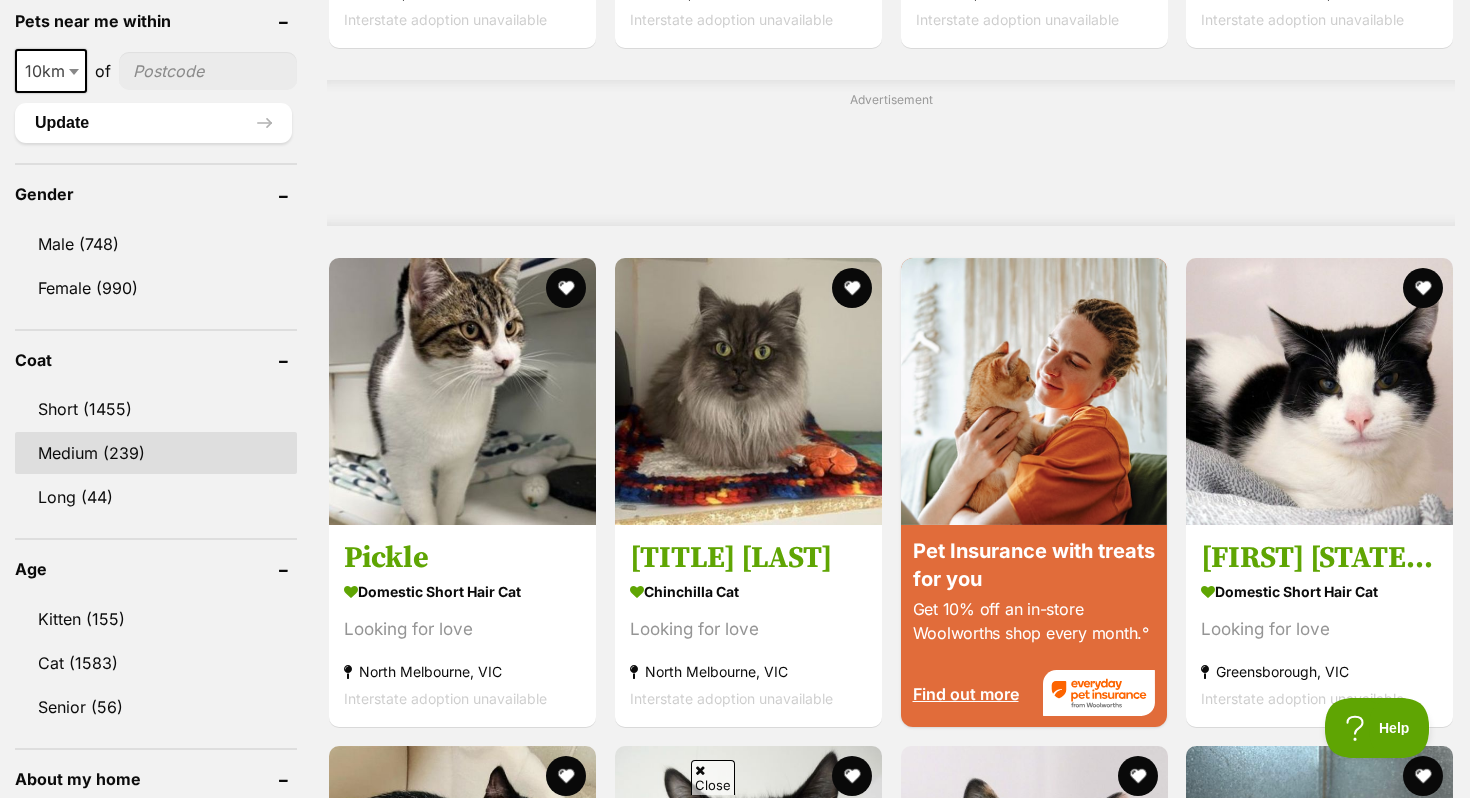click on "Medium (239)" at bounding box center [156, 453] 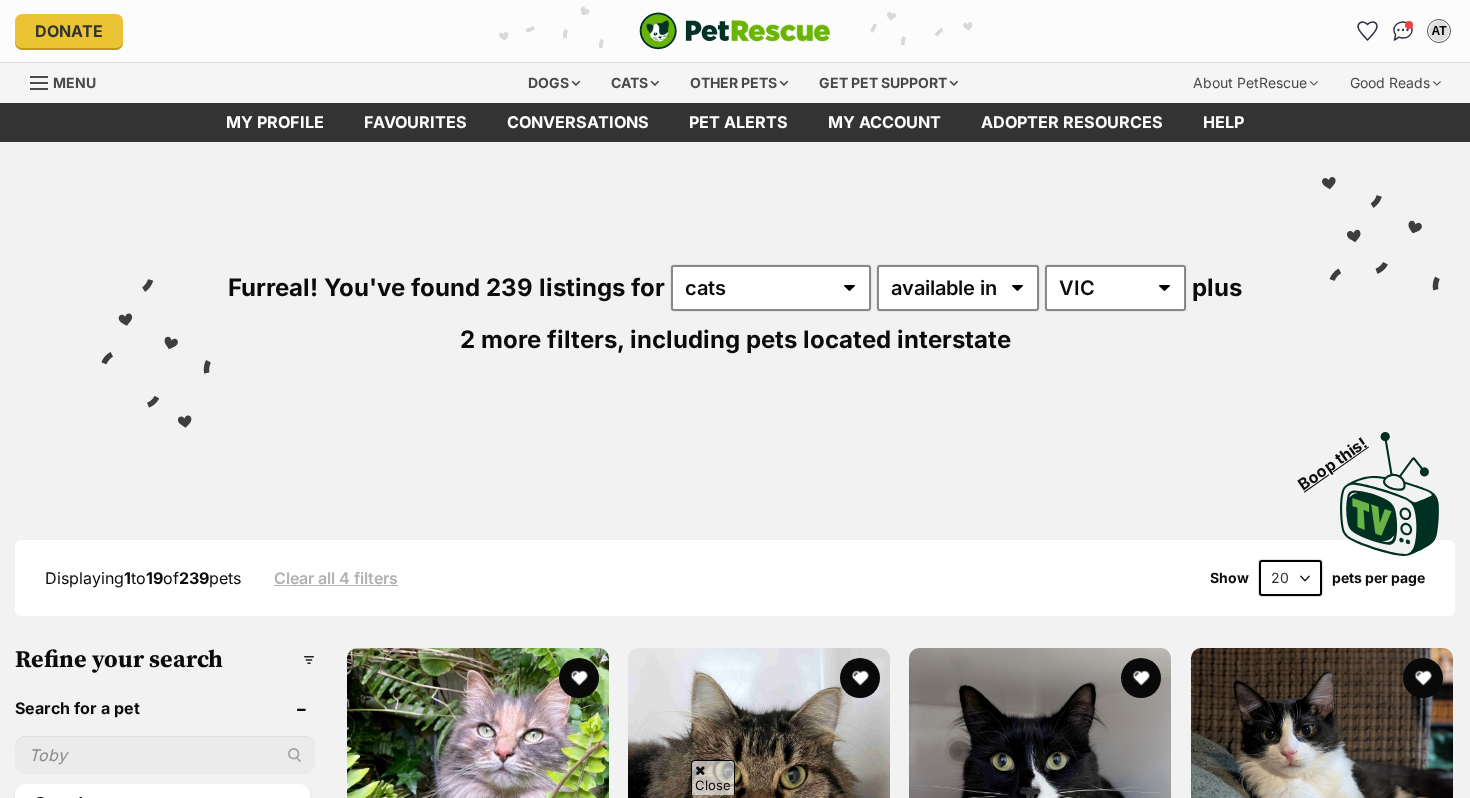 scroll, scrollTop: 967, scrollLeft: 0, axis: vertical 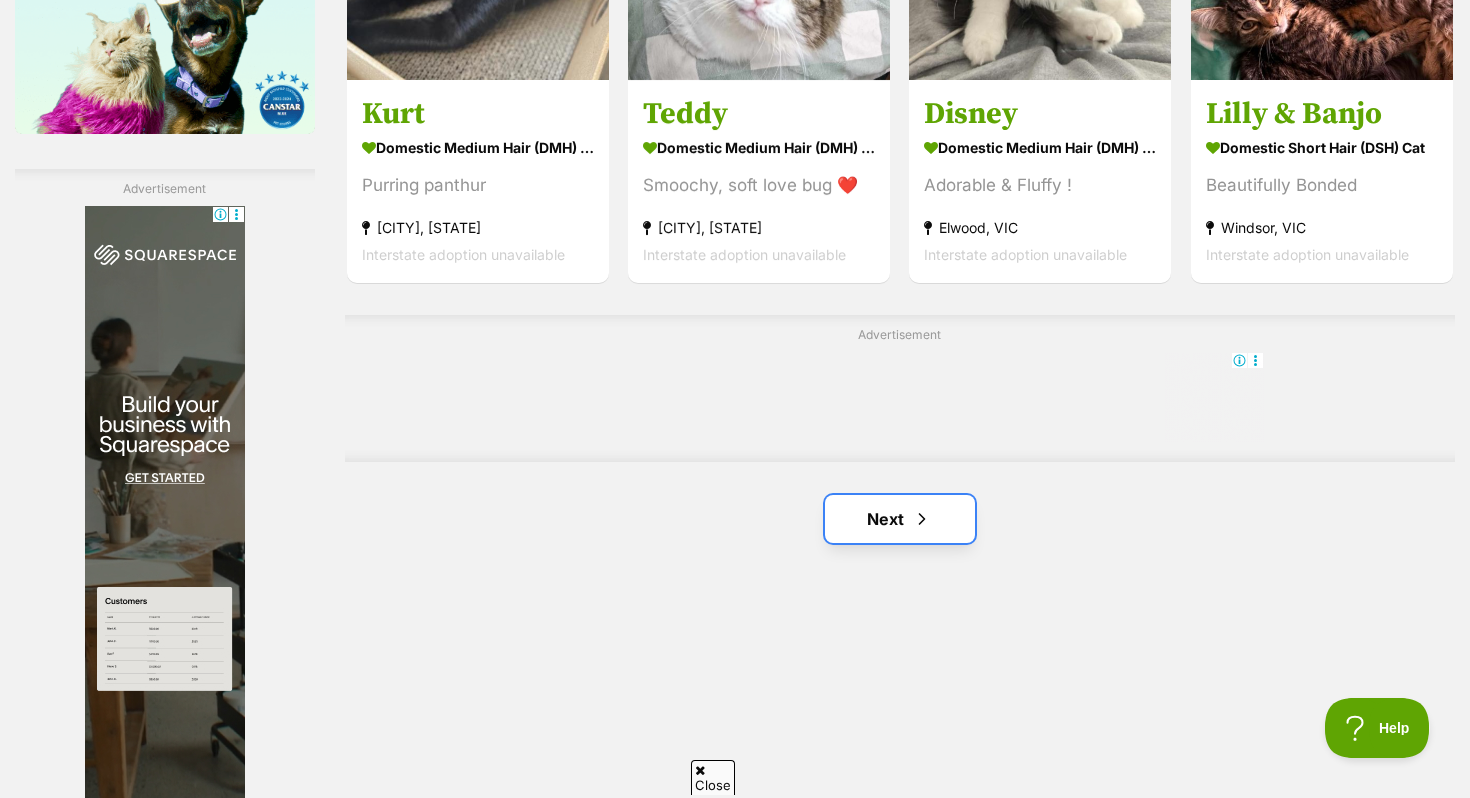 drag, startPoint x: 892, startPoint y: 547, endPoint x: 263, endPoint y: 71, distance: 788.8073 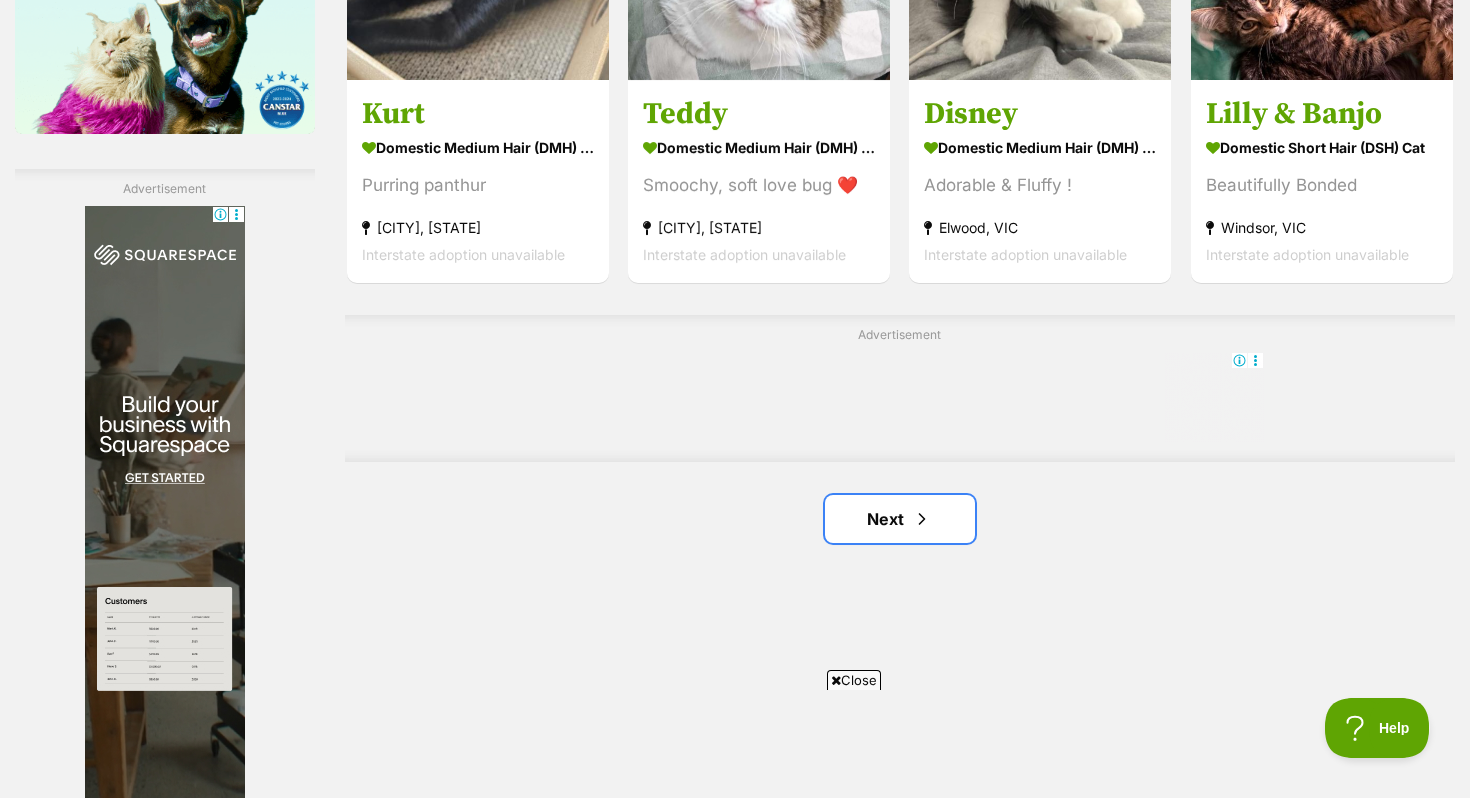scroll, scrollTop: 0, scrollLeft: 0, axis: both 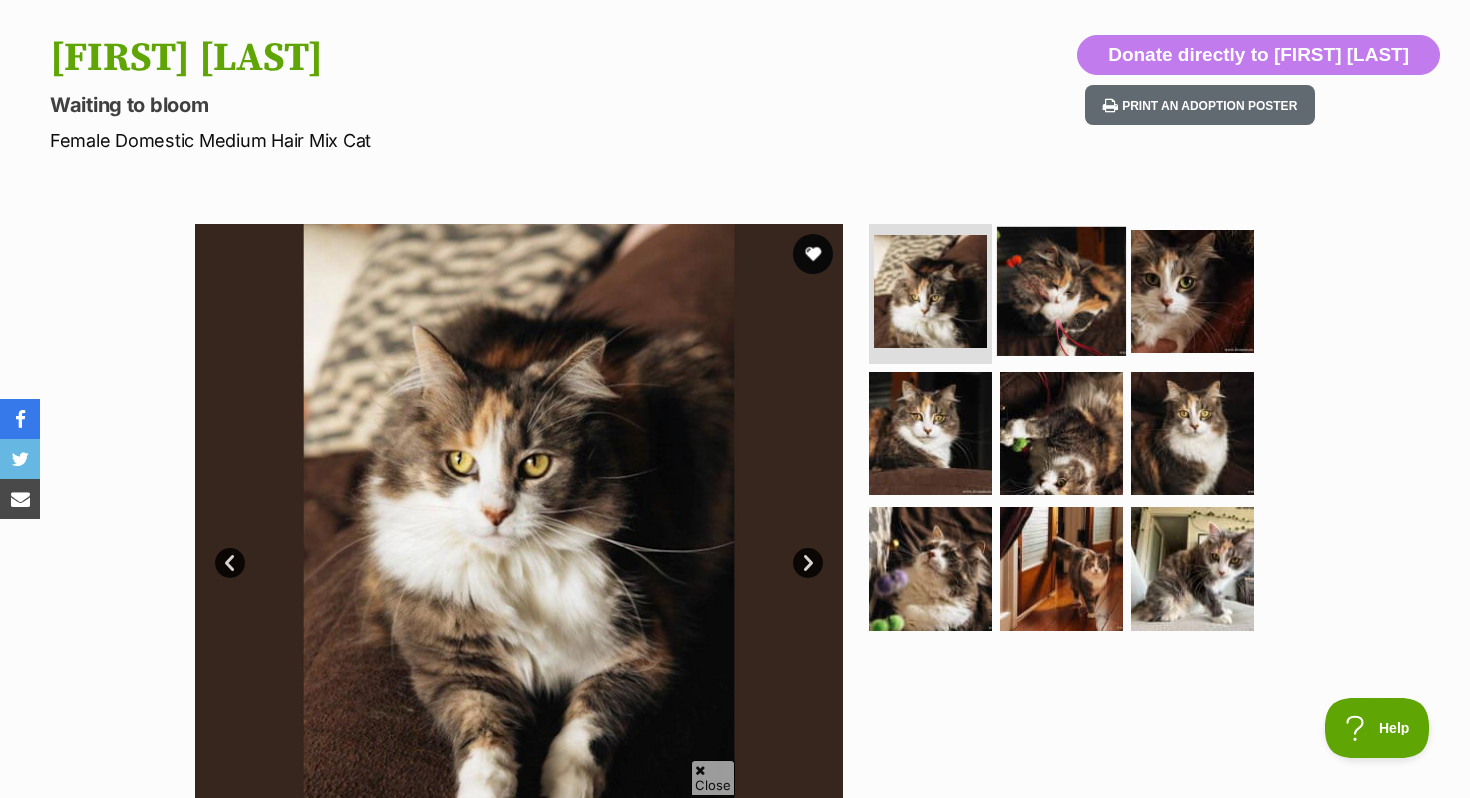 click at bounding box center (1061, 291) 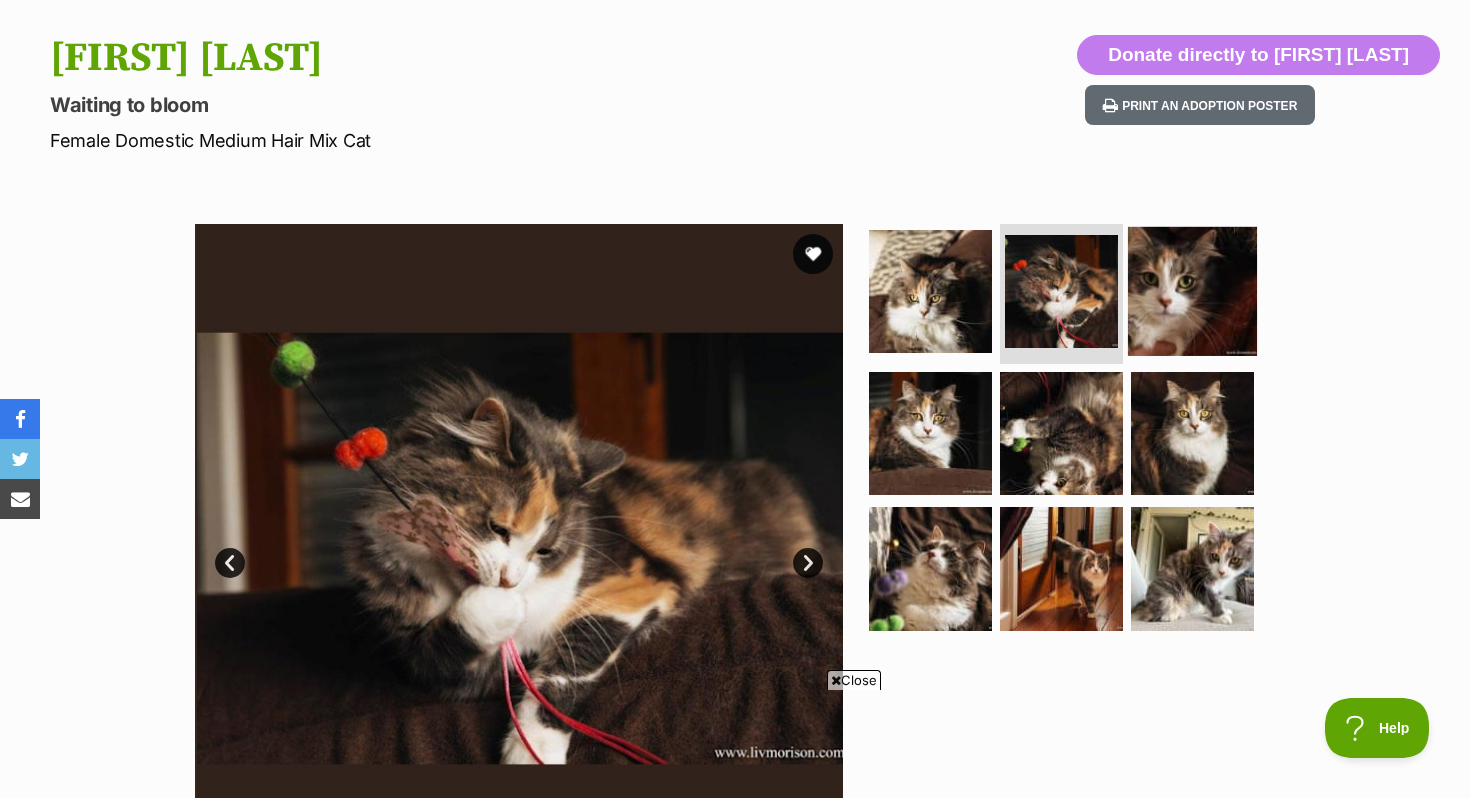 scroll, scrollTop: 0, scrollLeft: 0, axis: both 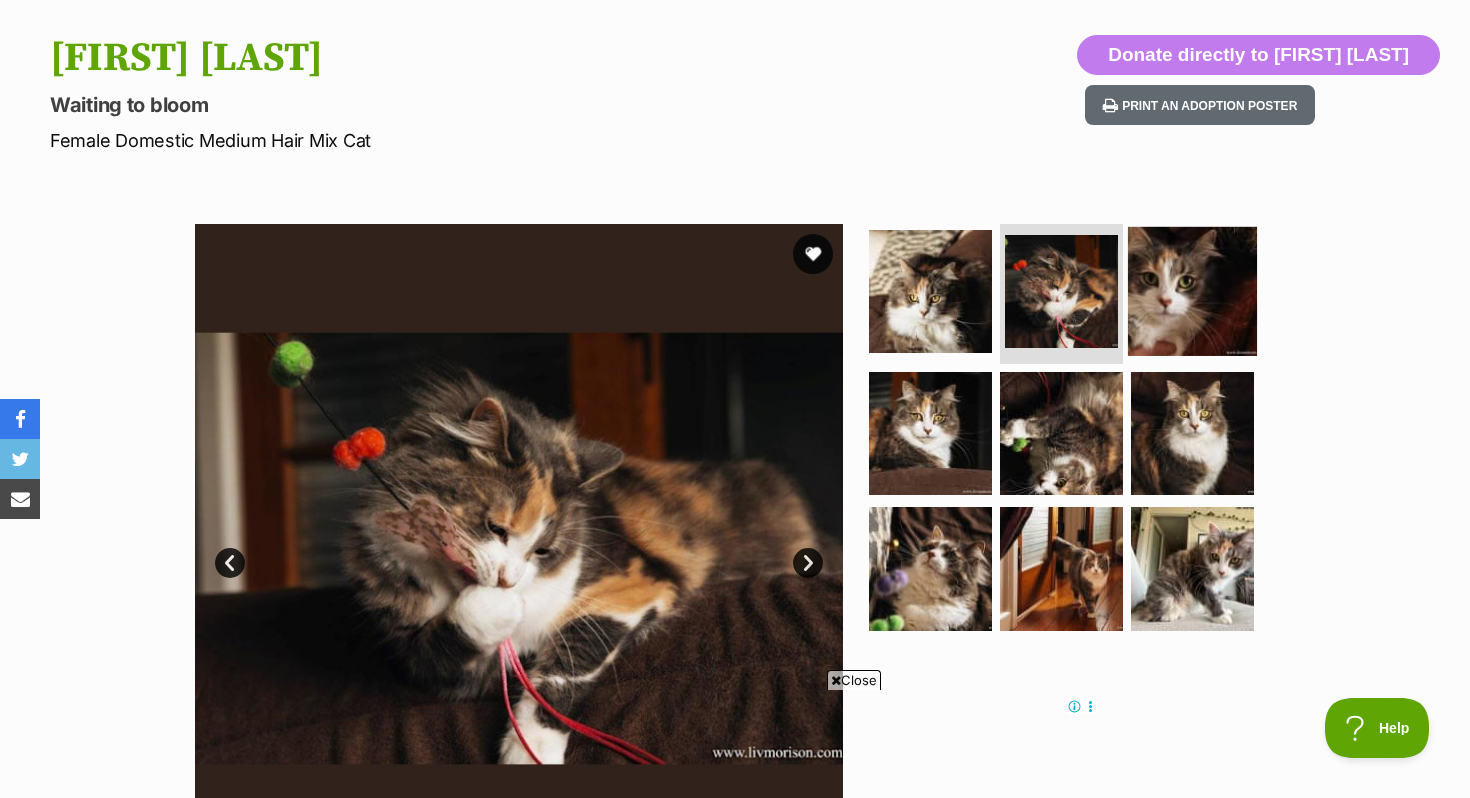 click at bounding box center (1192, 291) 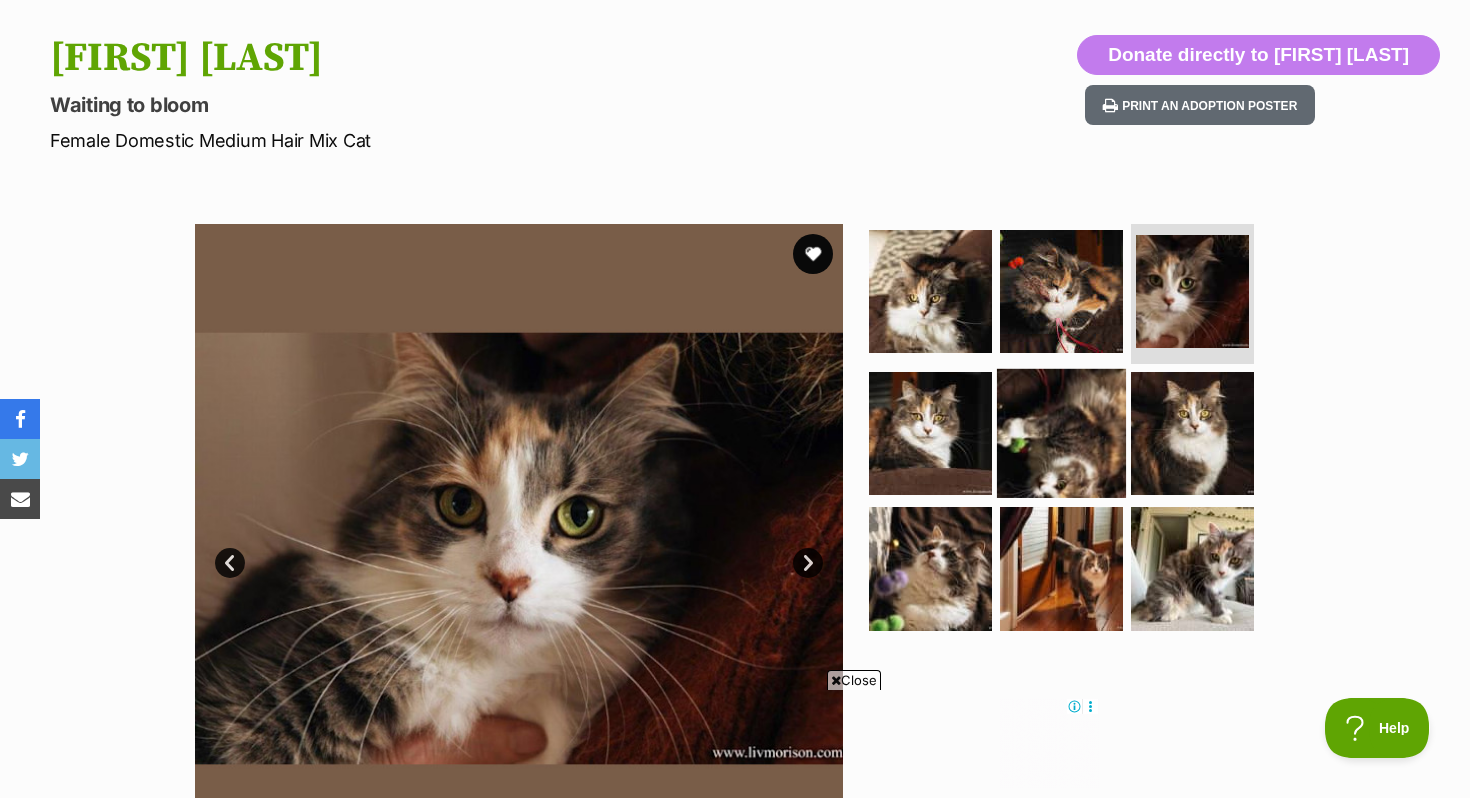 scroll, scrollTop: 393, scrollLeft: 0, axis: vertical 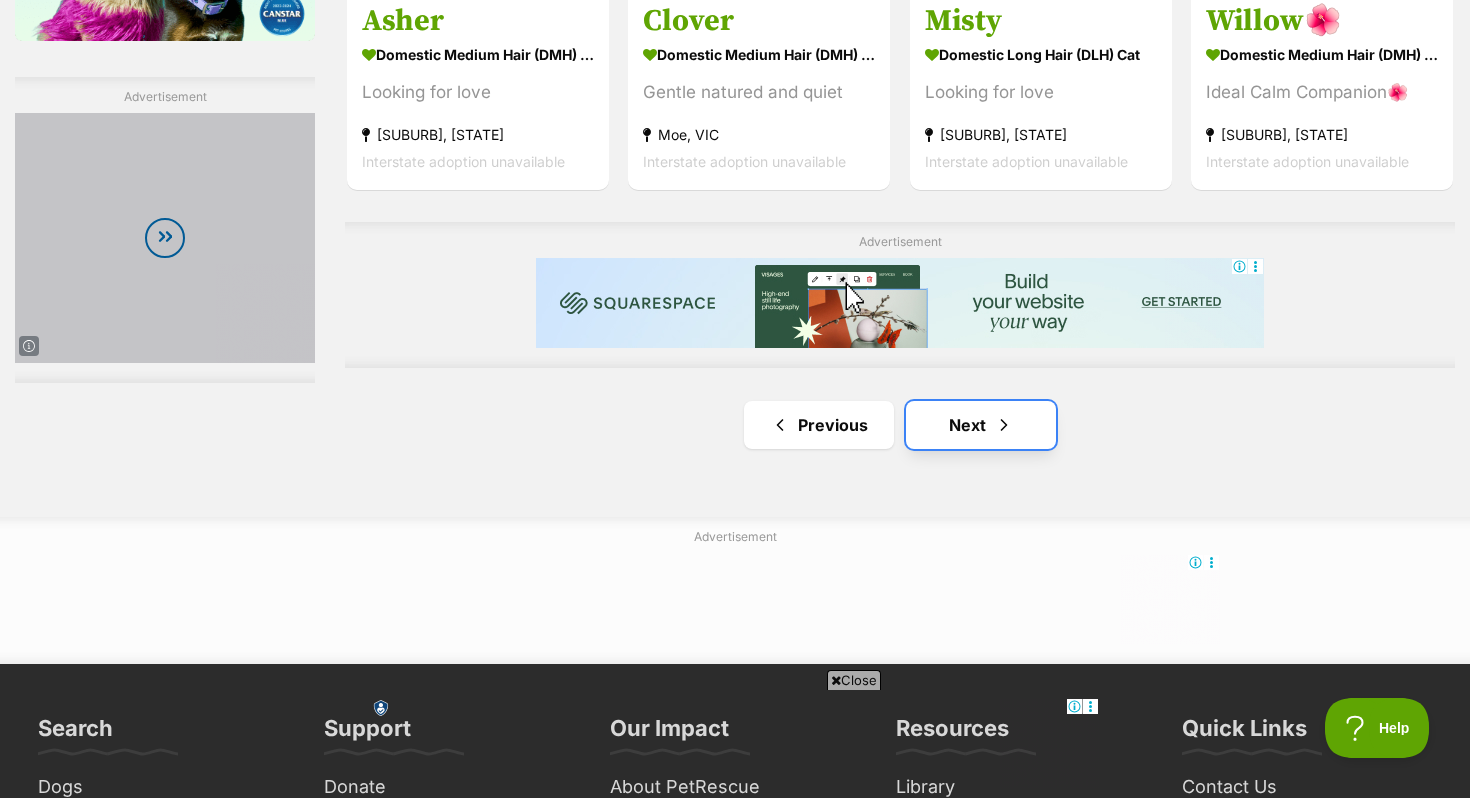 click on "Next" at bounding box center (981, 425) 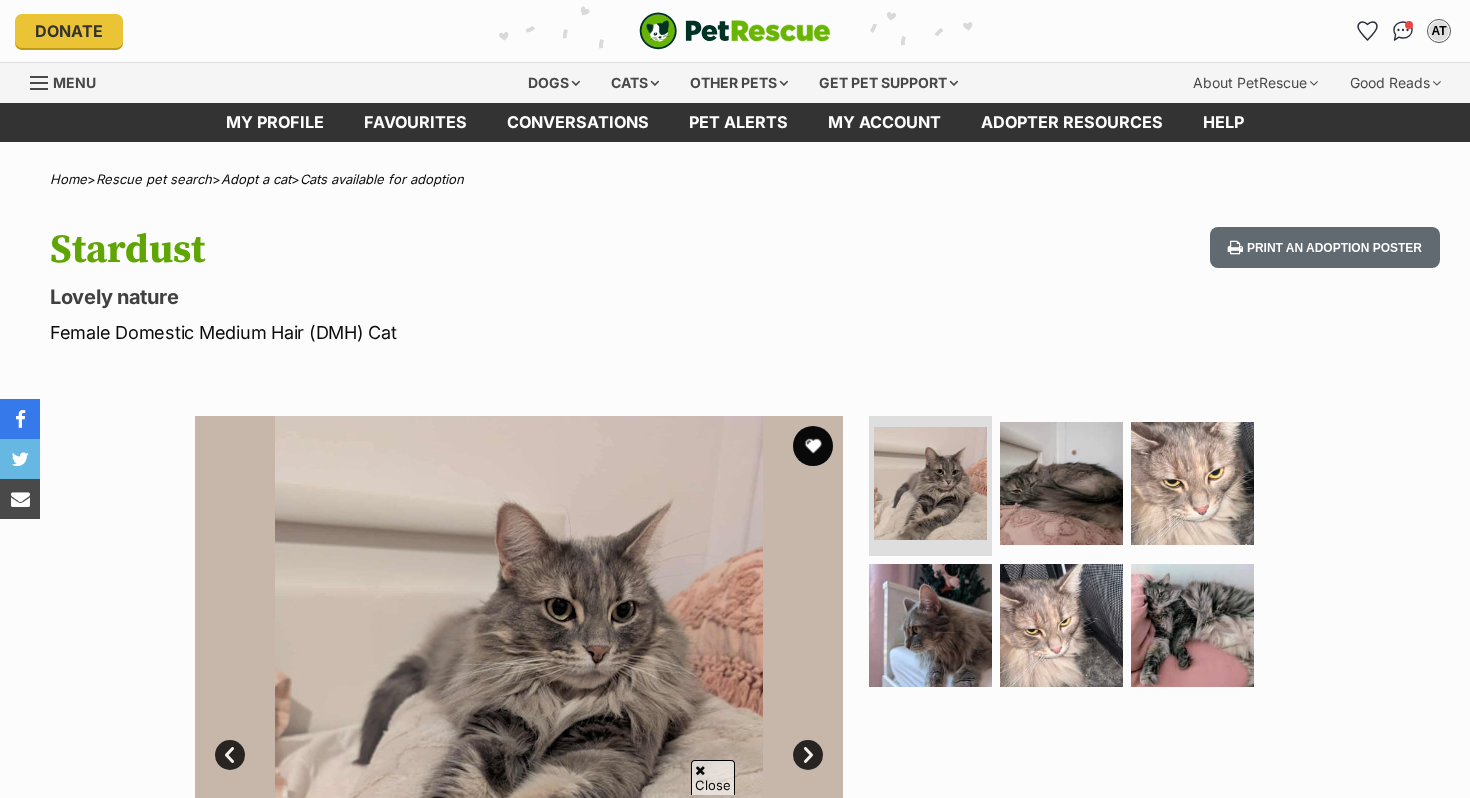 scroll, scrollTop: 888, scrollLeft: 0, axis: vertical 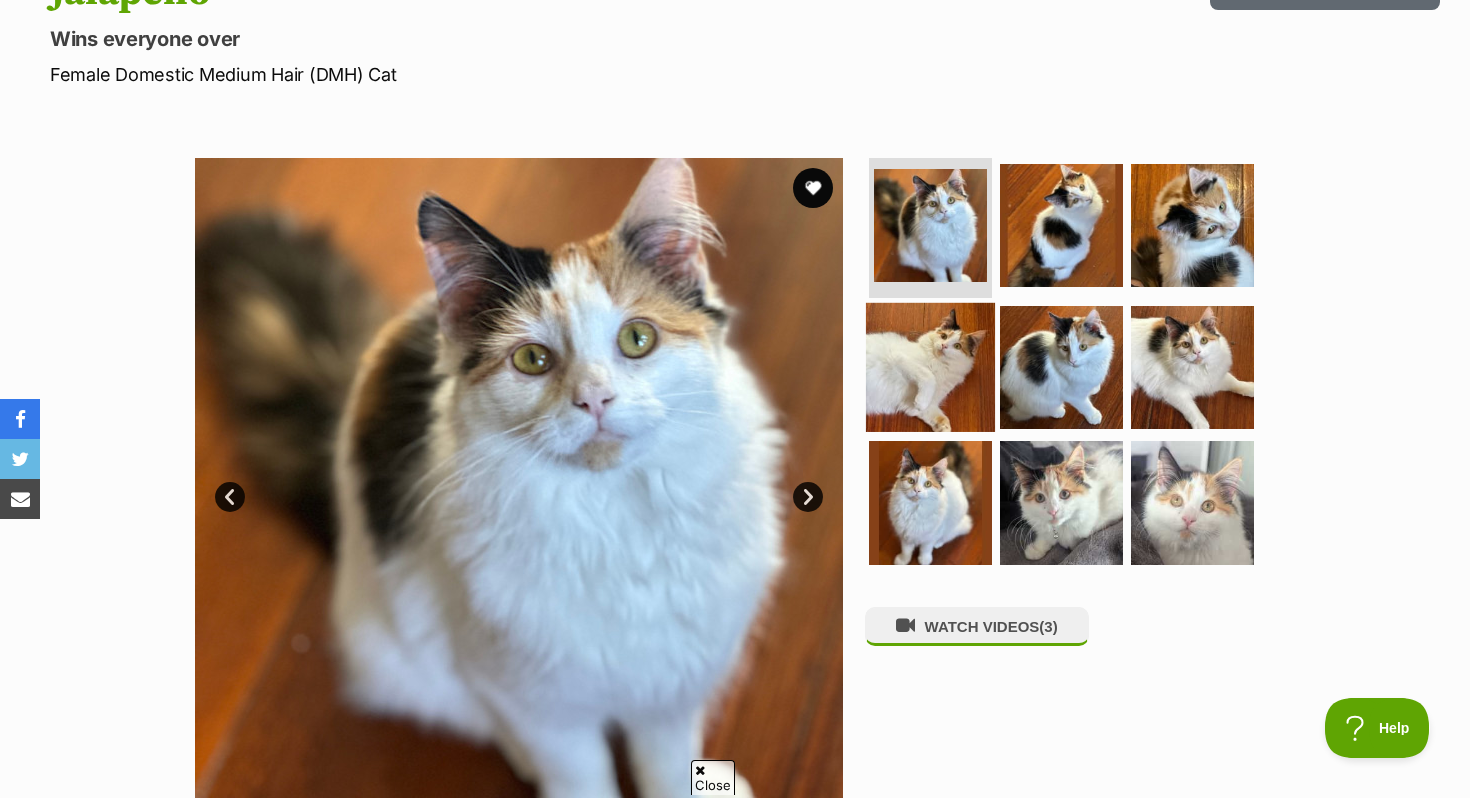click at bounding box center (930, 366) 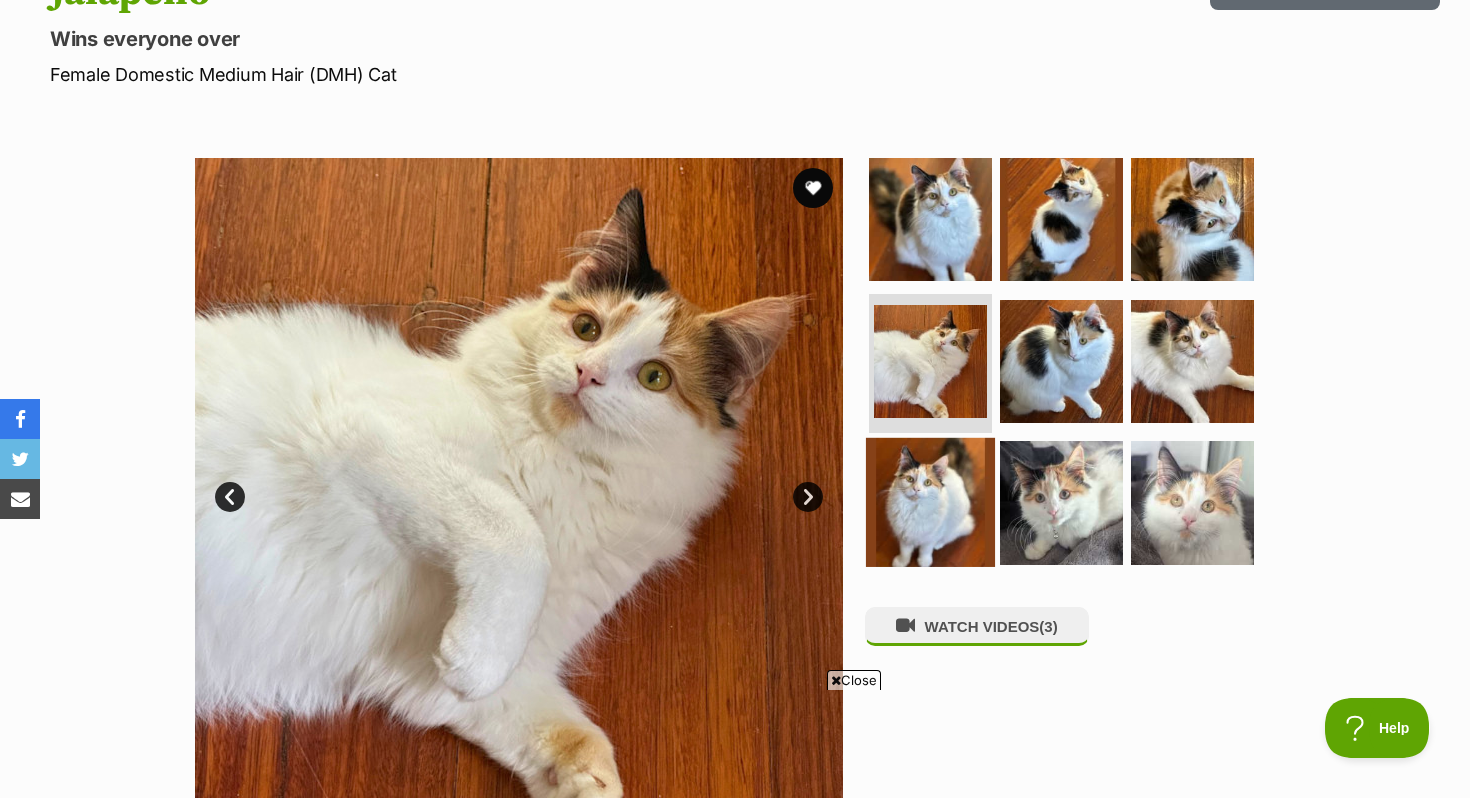 scroll, scrollTop: 0, scrollLeft: 0, axis: both 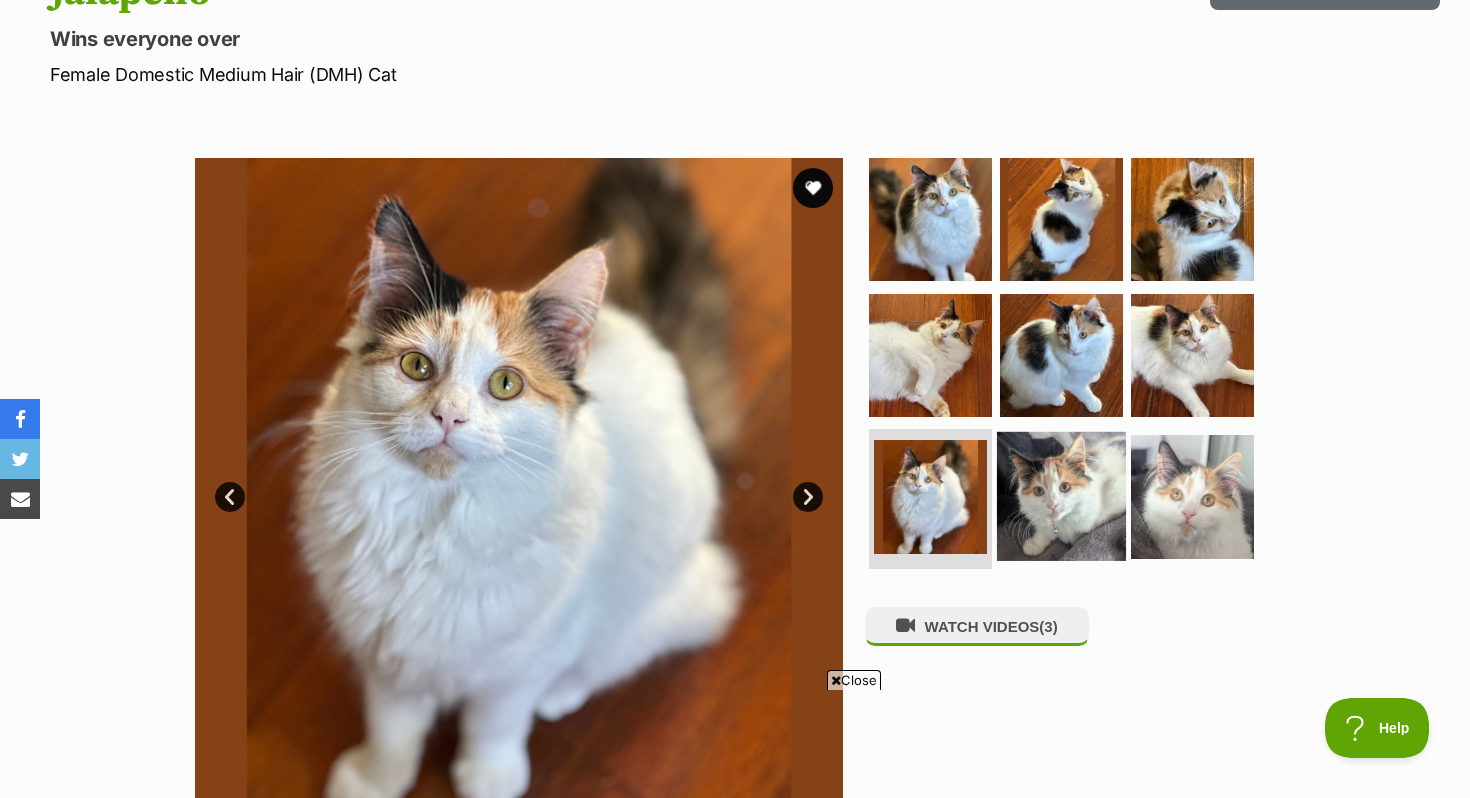 click at bounding box center (1061, 496) 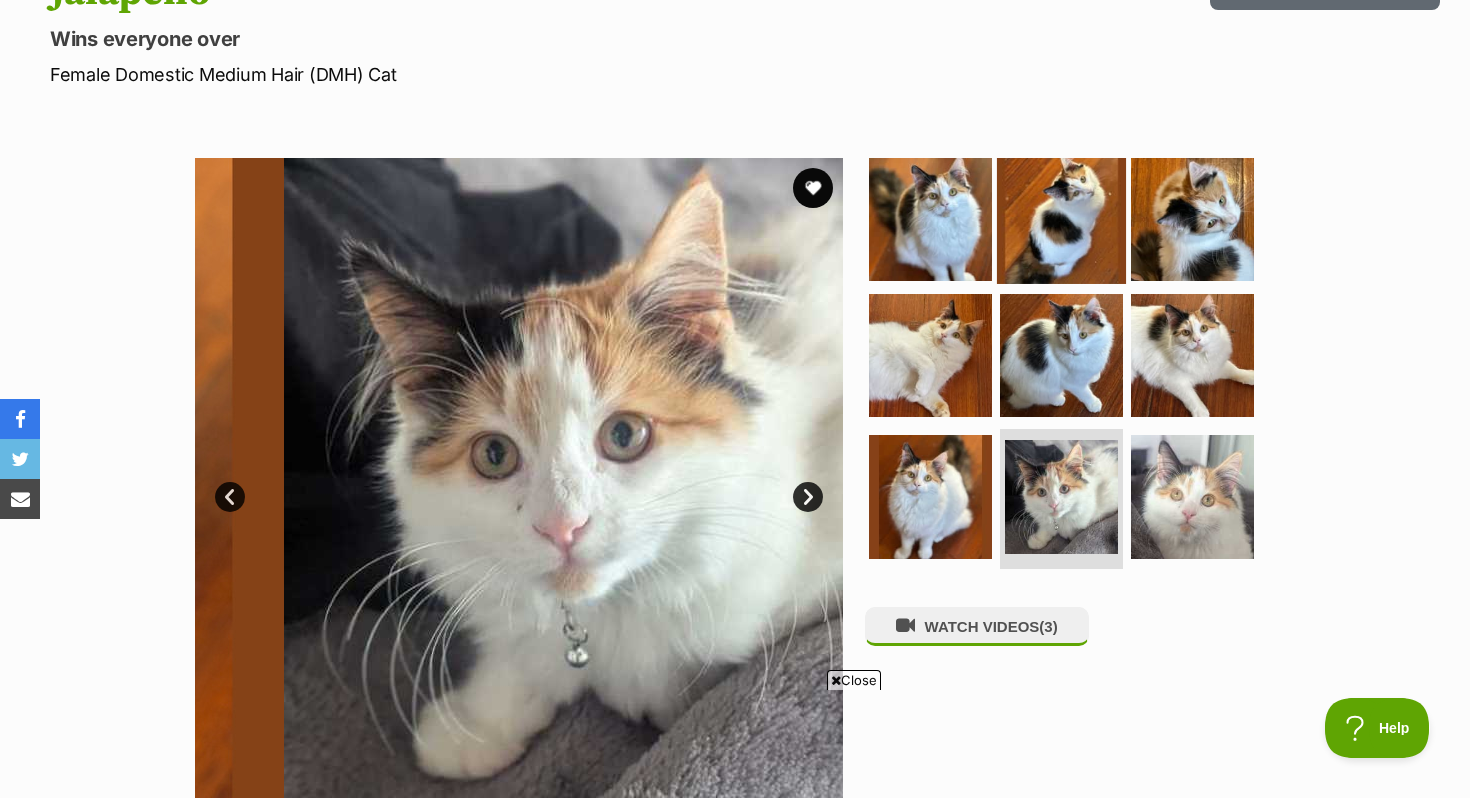 click at bounding box center (1061, 219) 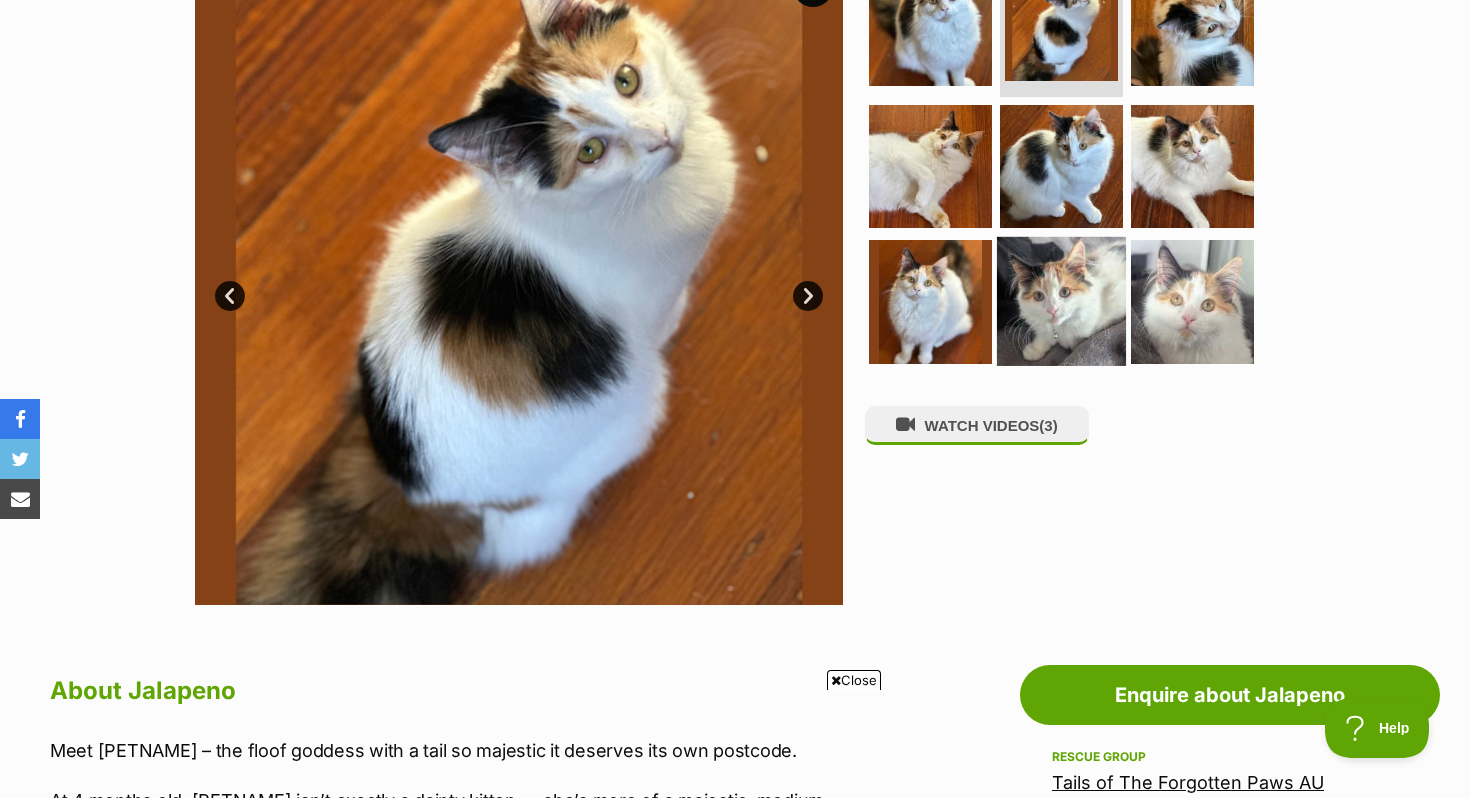 scroll, scrollTop: 0, scrollLeft: 0, axis: both 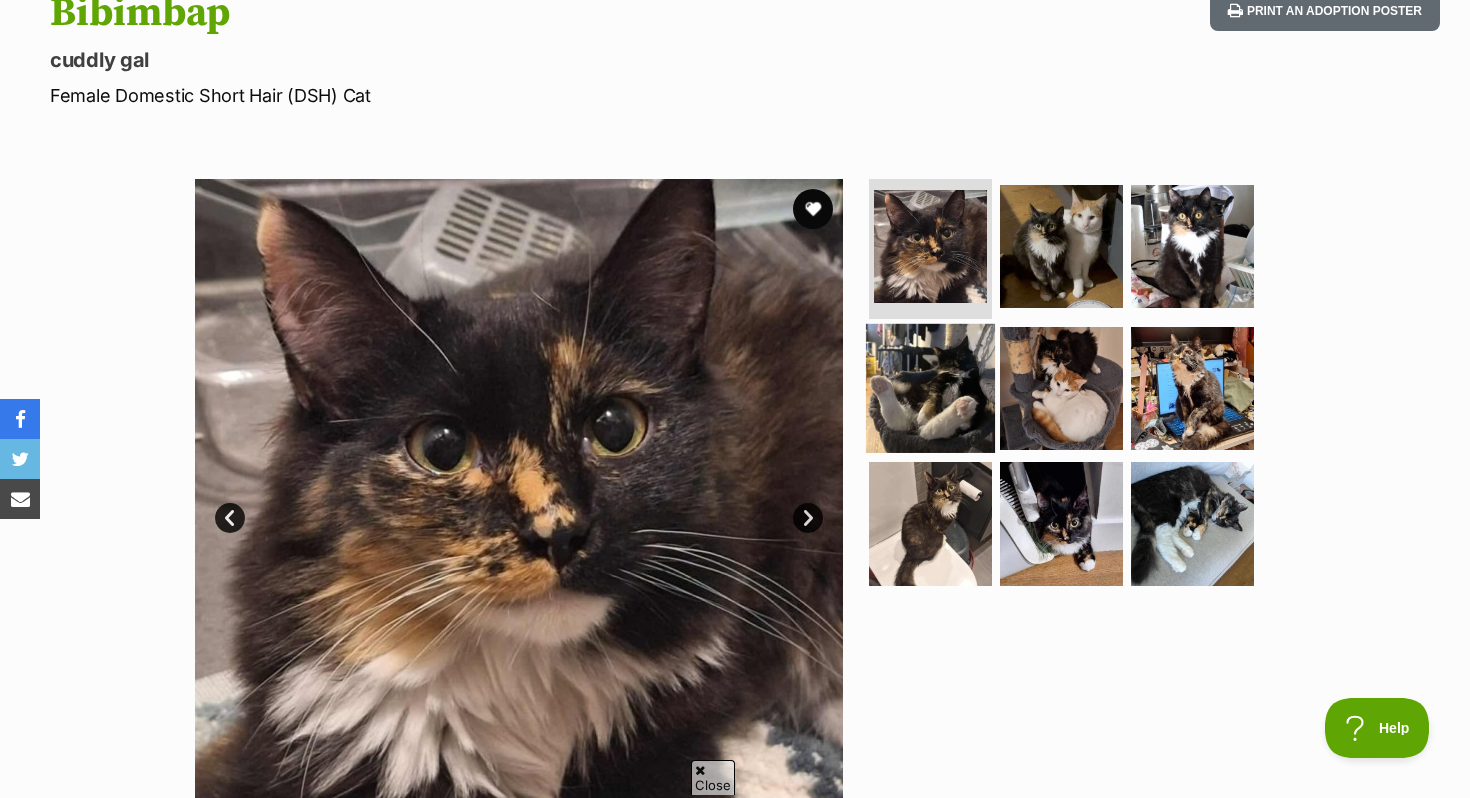 click at bounding box center (930, 387) 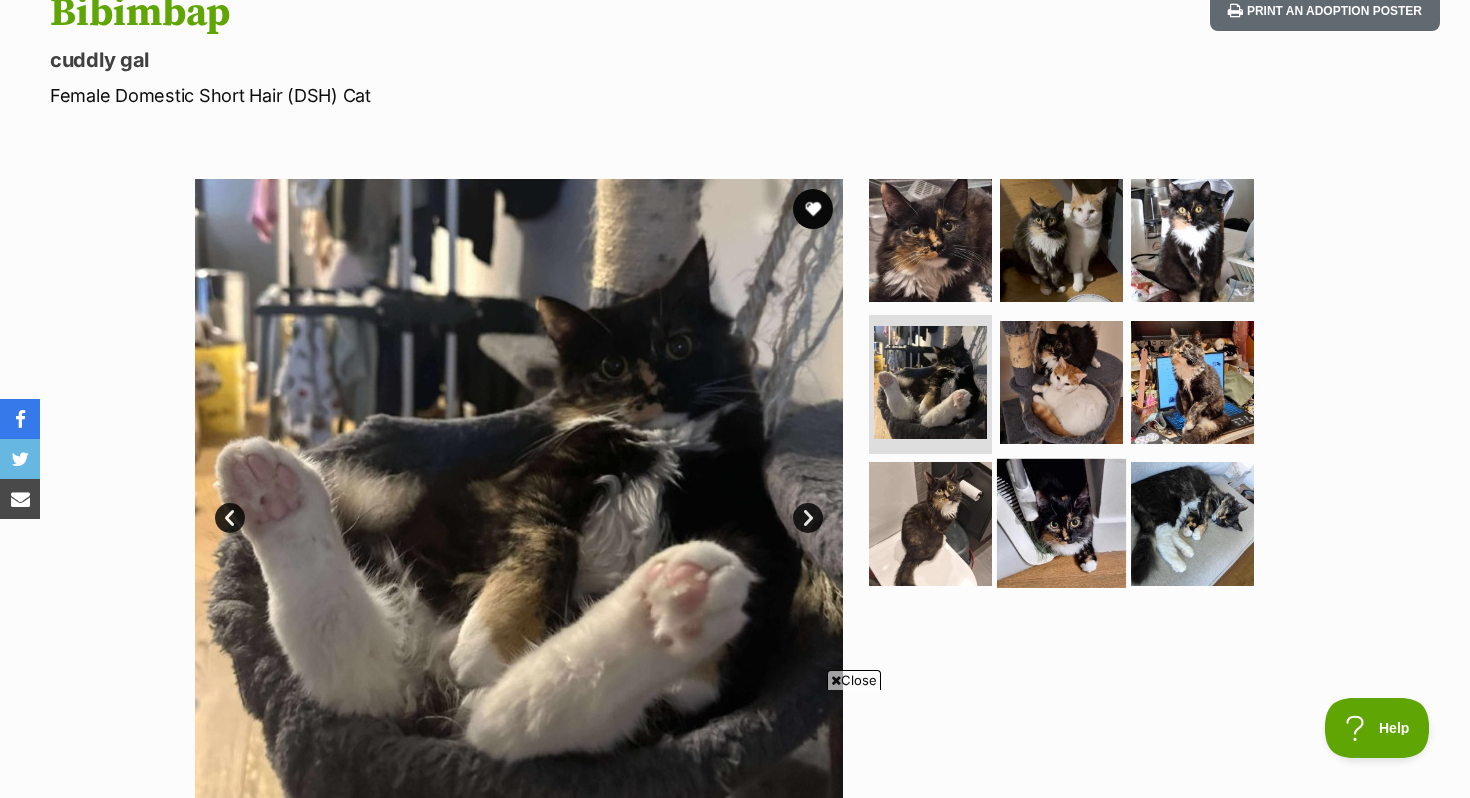 click at bounding box center [1061, 523] 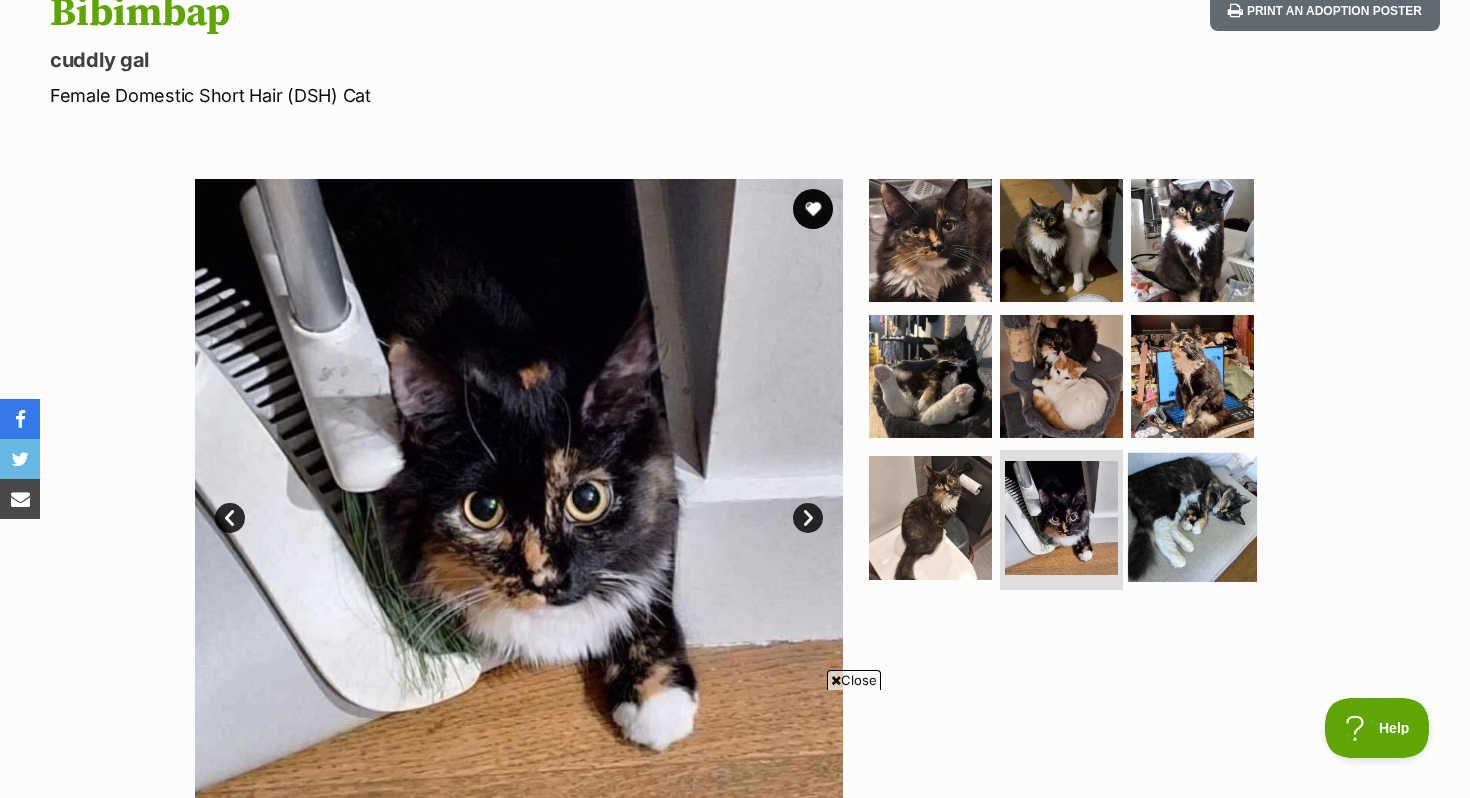 click at bounding box center [1192, 517] 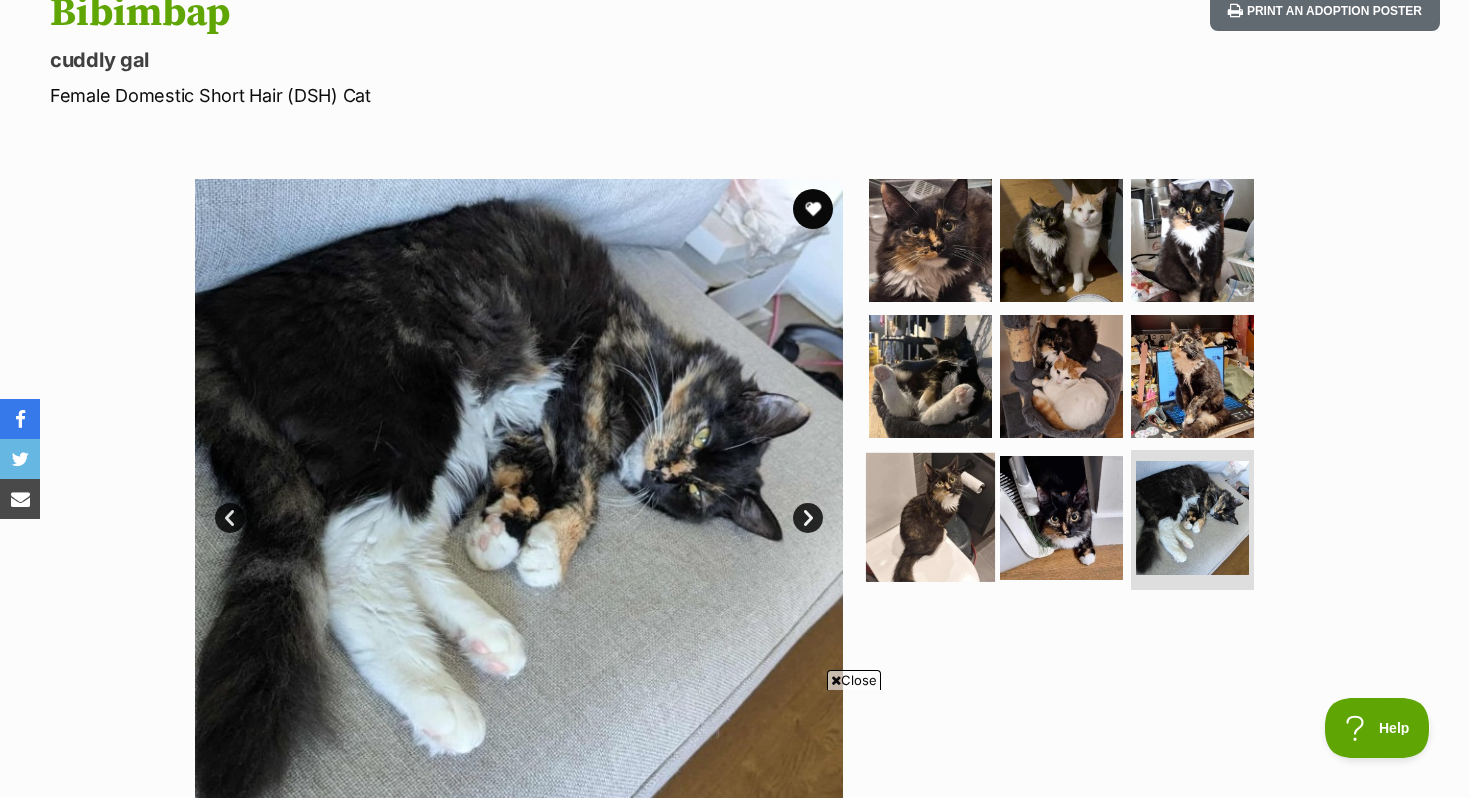 click at bounding box center [930, 517] 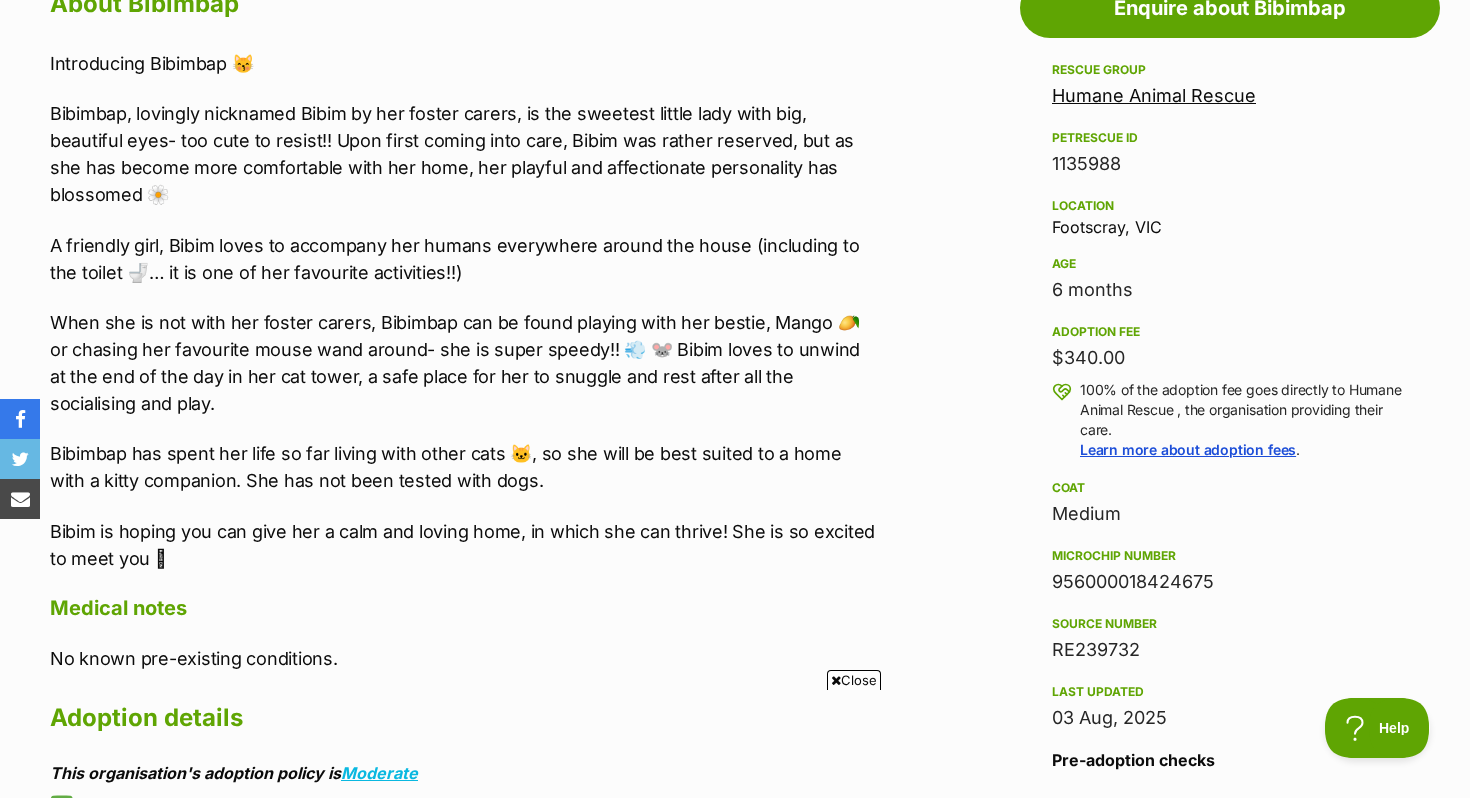 scroll, scrollTop: 1147, scrollLeft: 0, axis: vertical 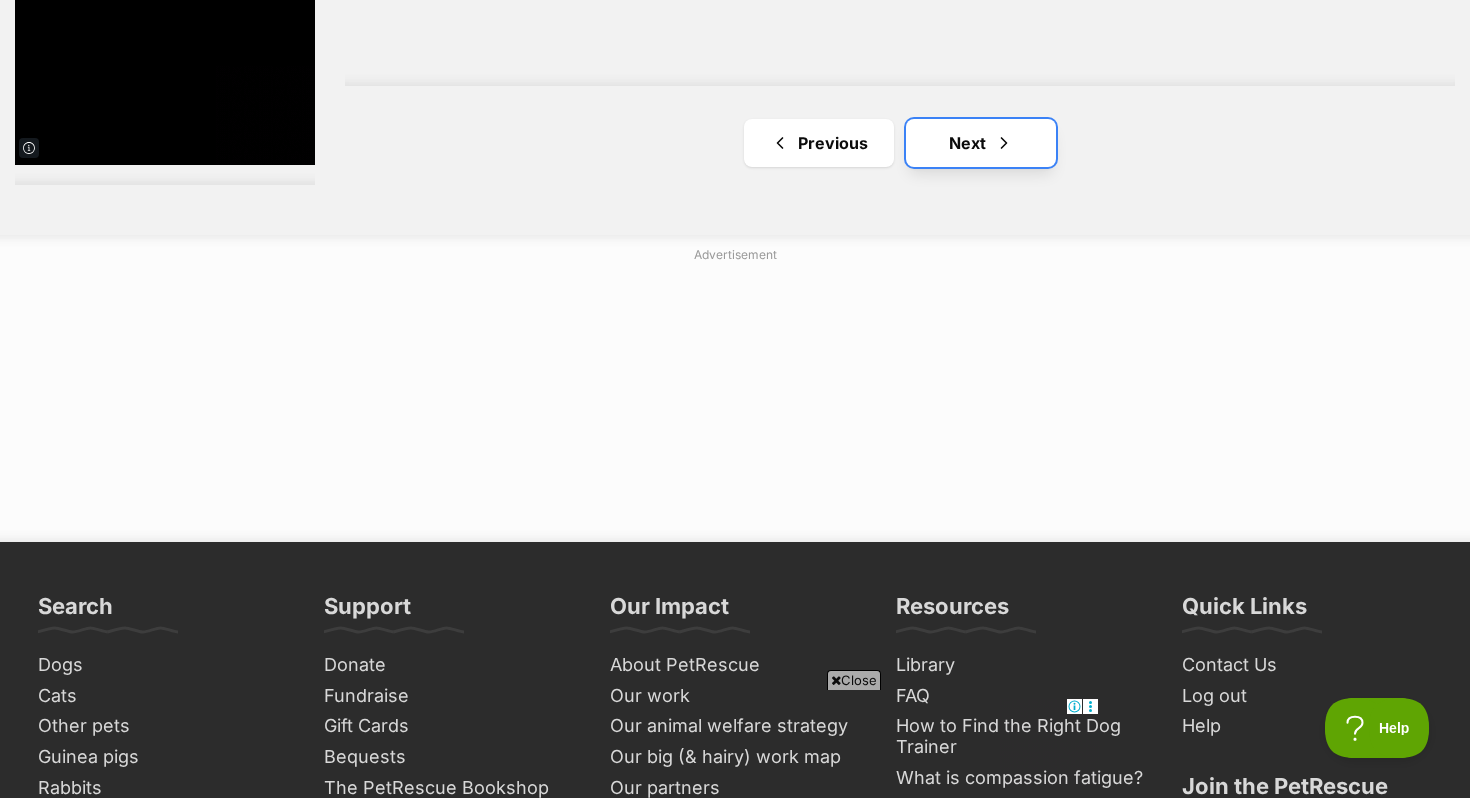 click on "Next" at bounding box center (981, 143) 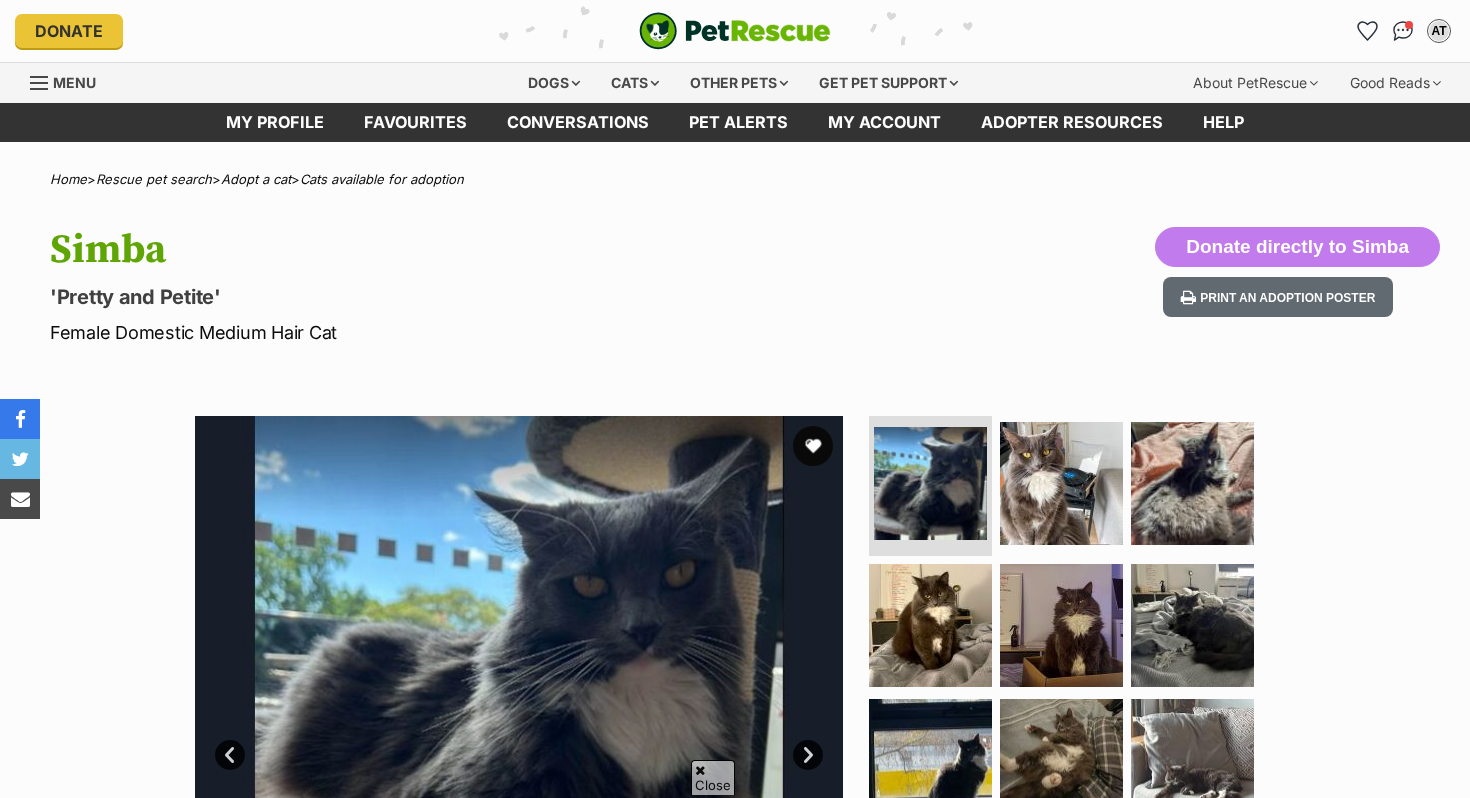 scroll, scrollTop: 184, scrollLeft: 0, axis: vertical 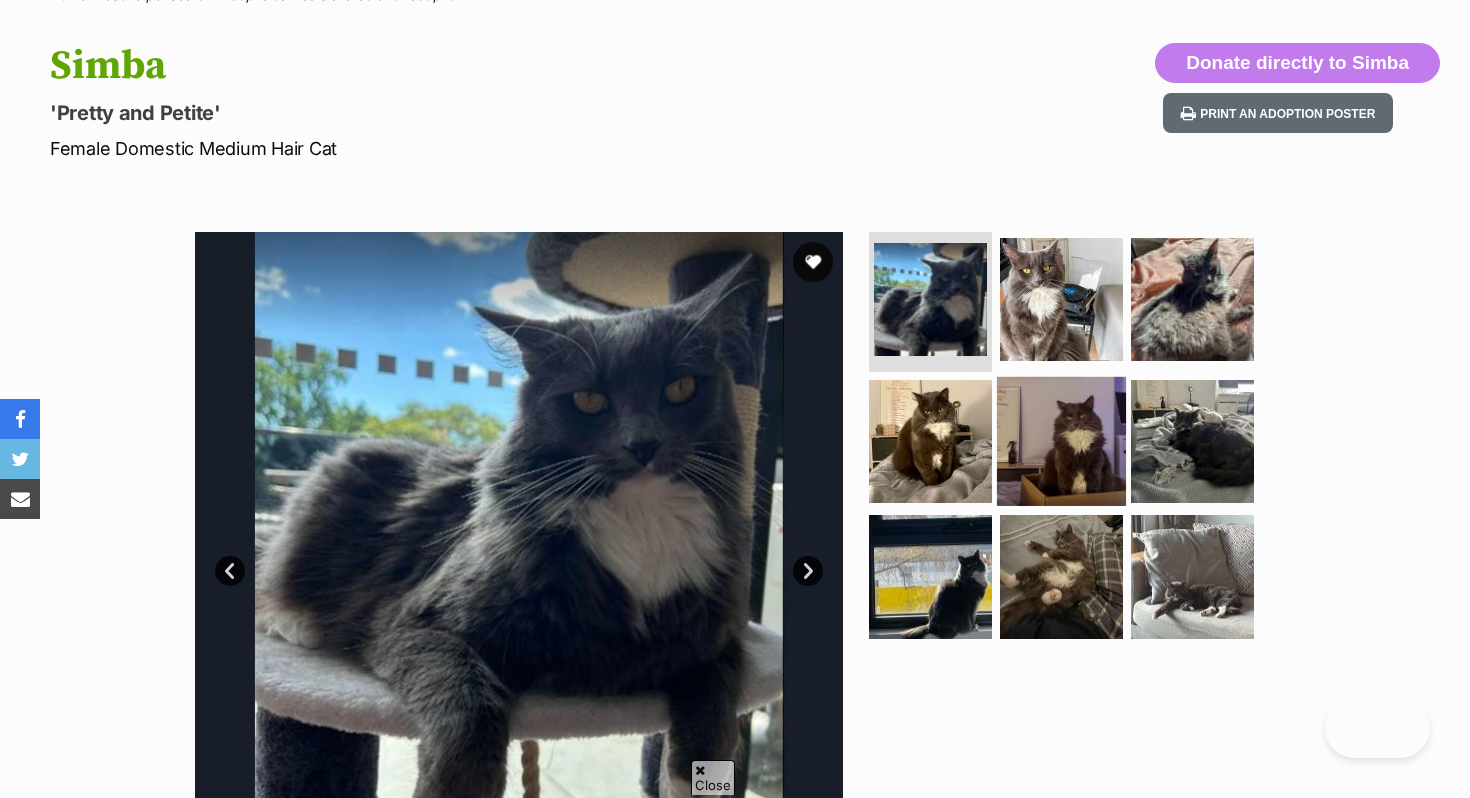 click at bounding box center [1061, 440] 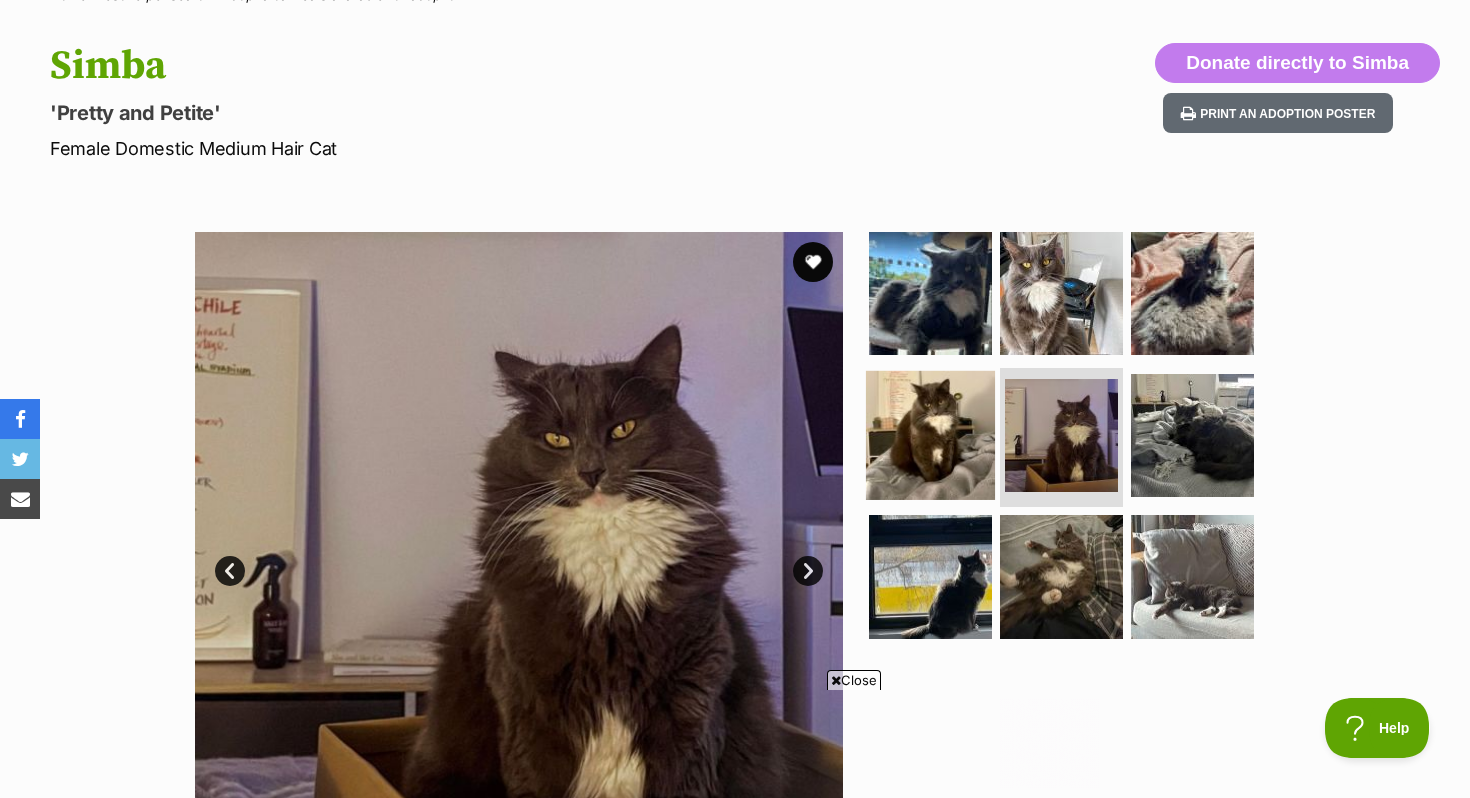 scroll, scrollTop: 0, scrollLeft: 0, axis: both 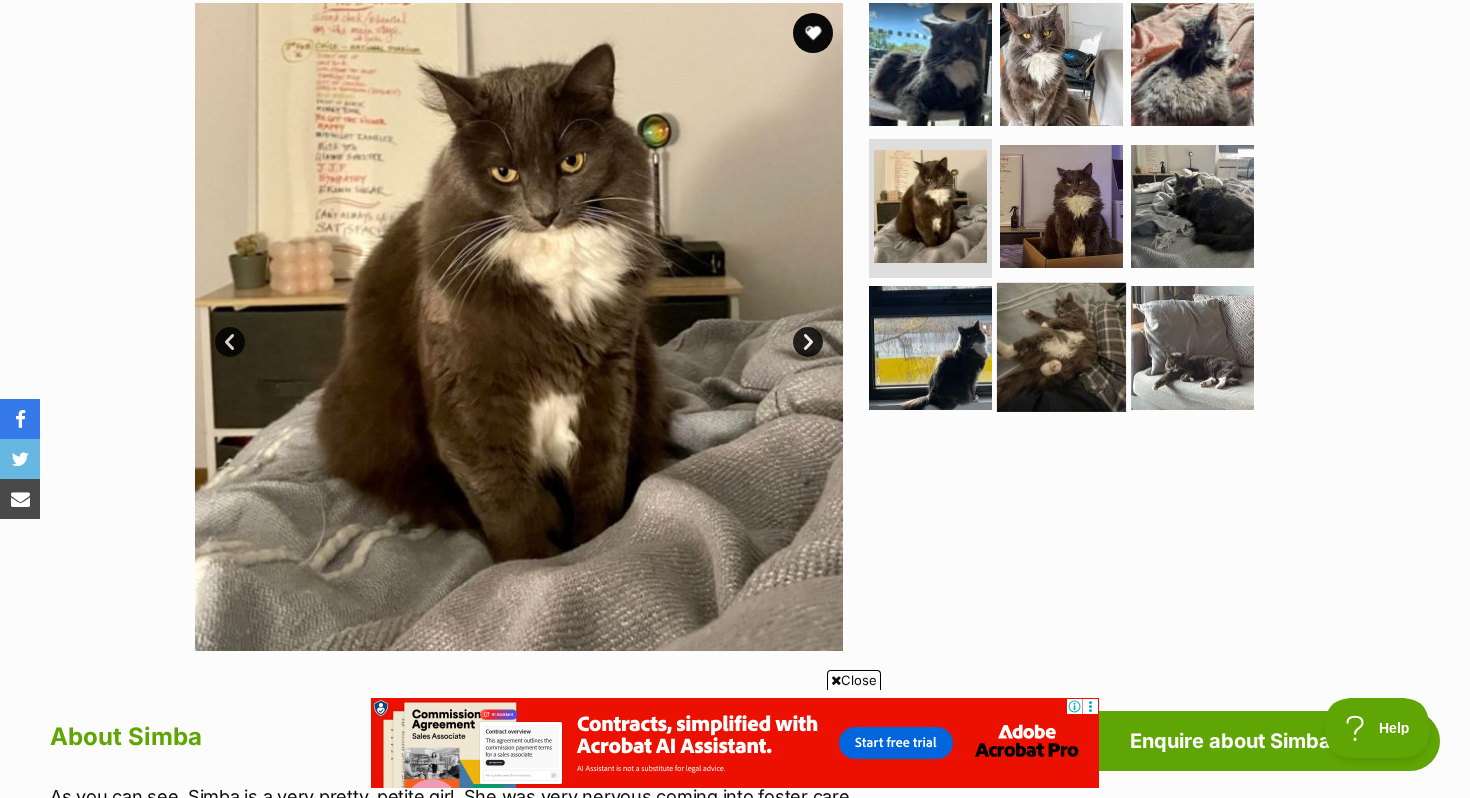 click at bounding box center (1061, 347) 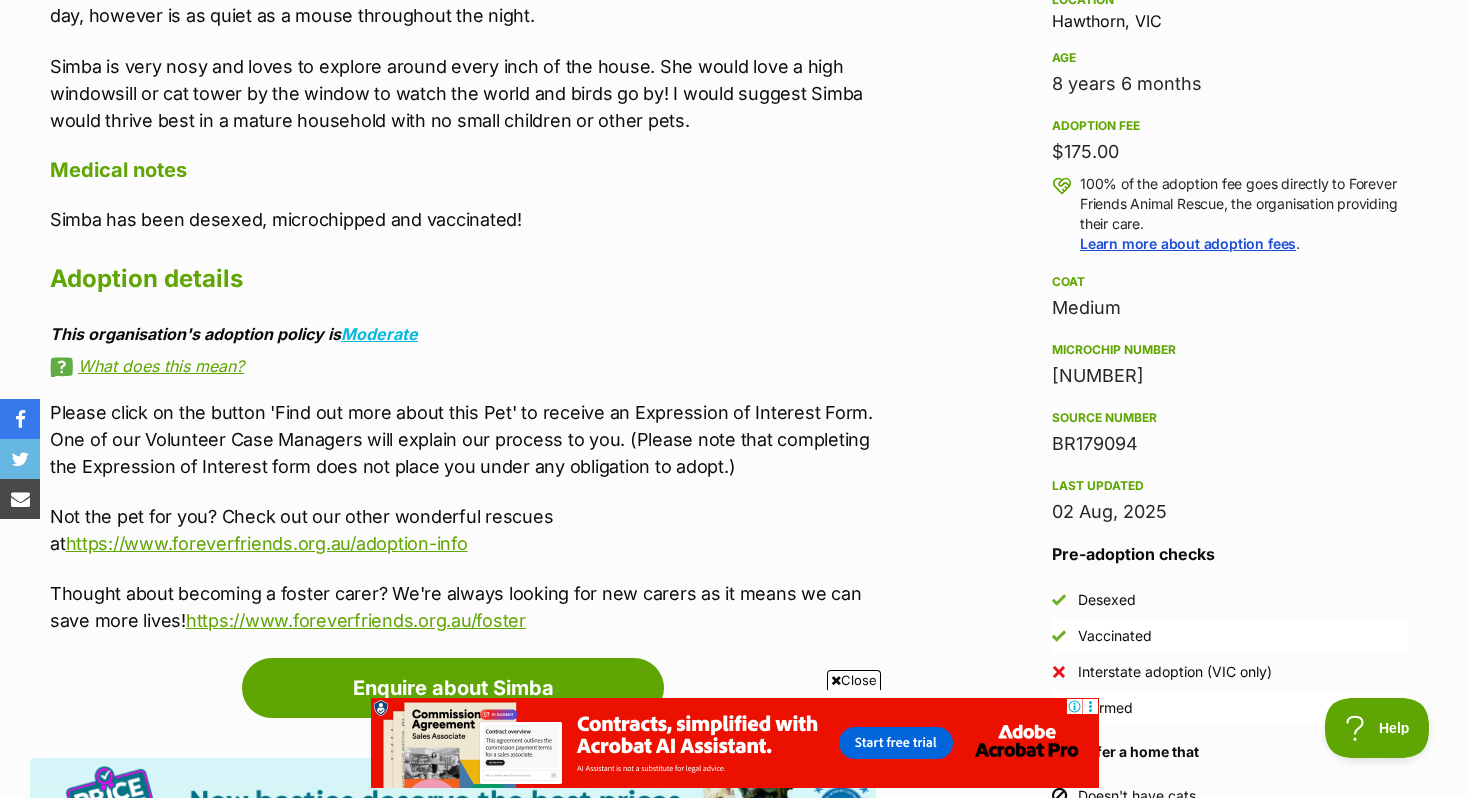 scroll, scrollTop: 1339, scrollLeft: 0, axis: vertical 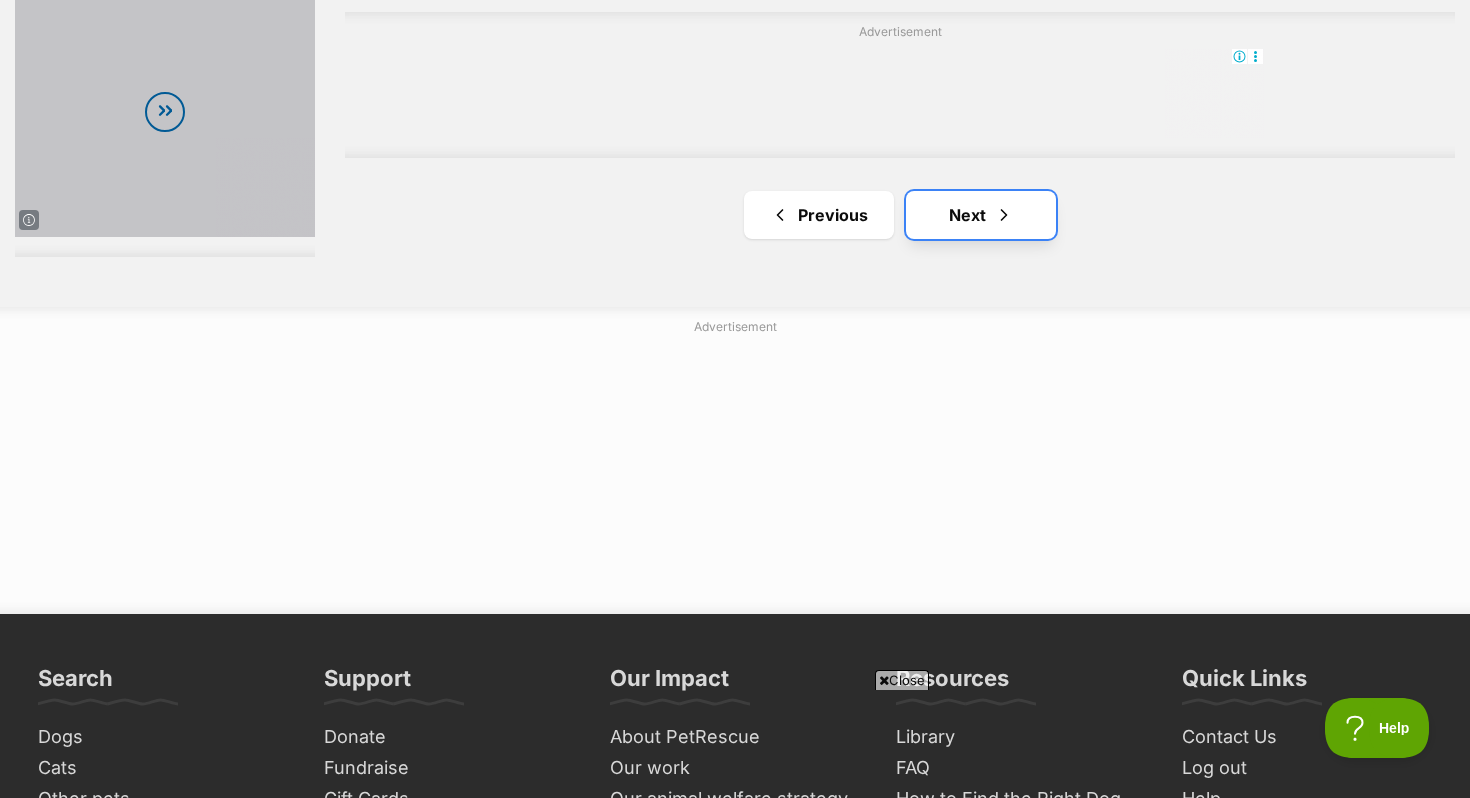 click on "Next" at bounding box center [981, 215] 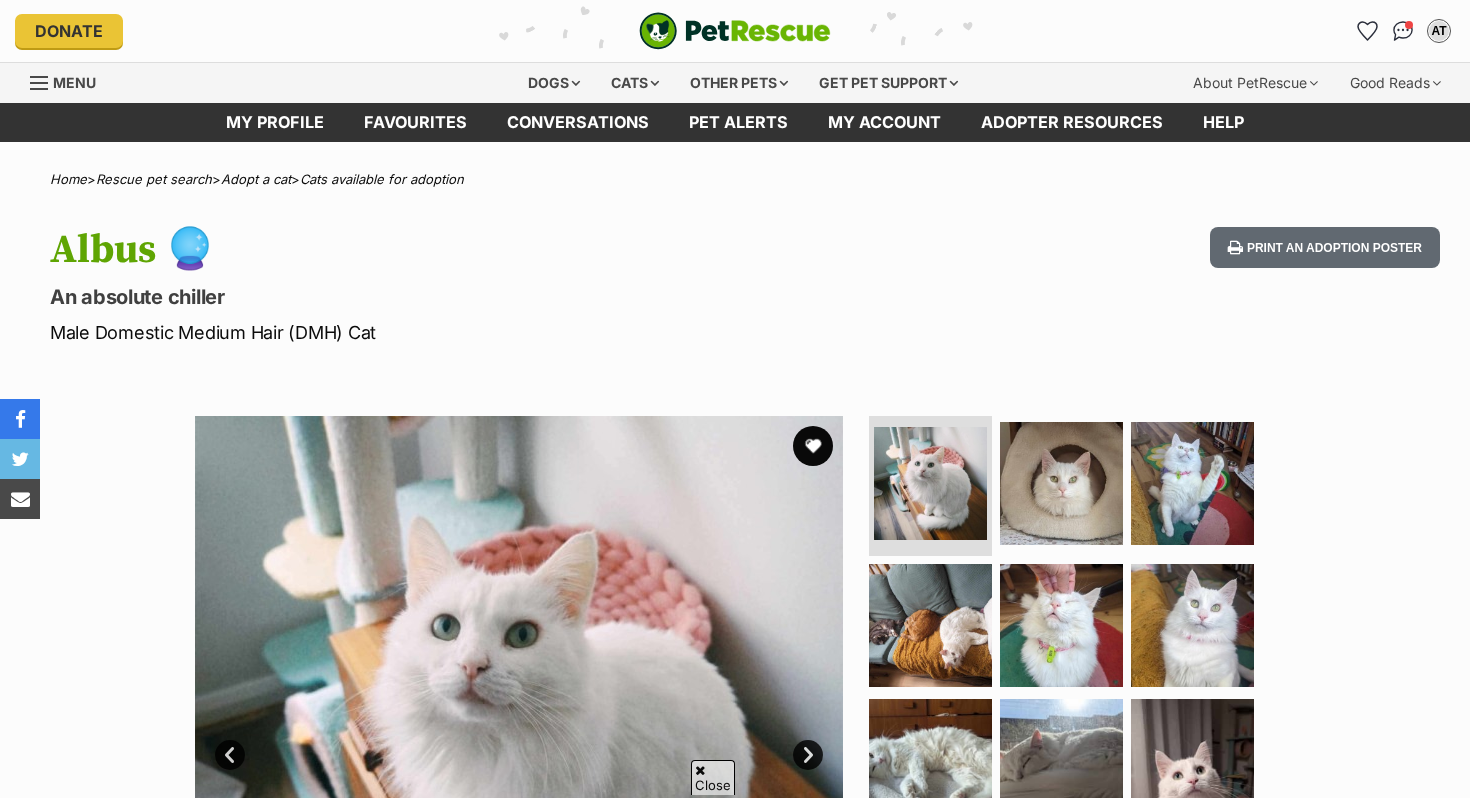 scroll, scrollTop: 781, scrollLeft: 0, axis: vertical 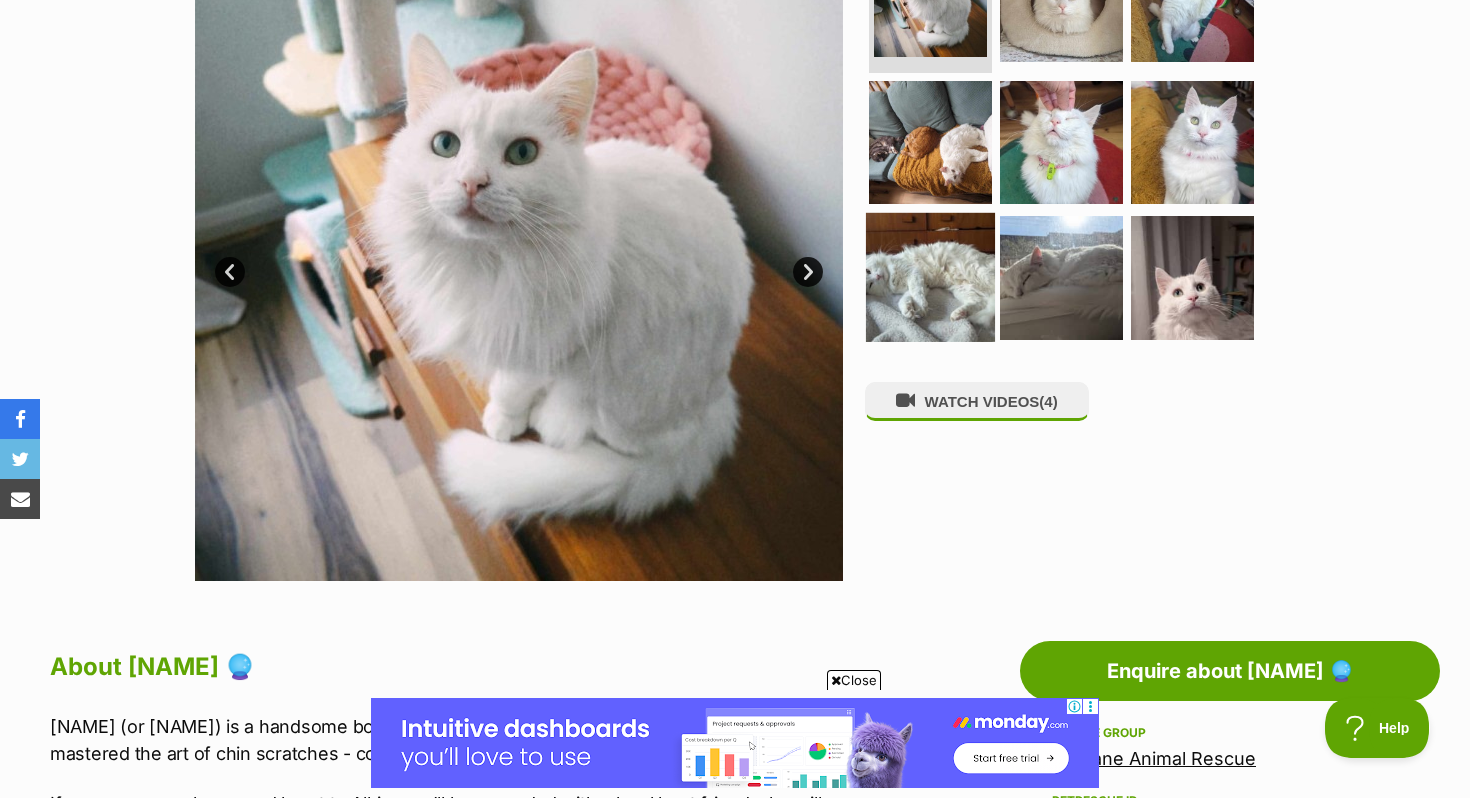 click at bounding box center (930, 277) 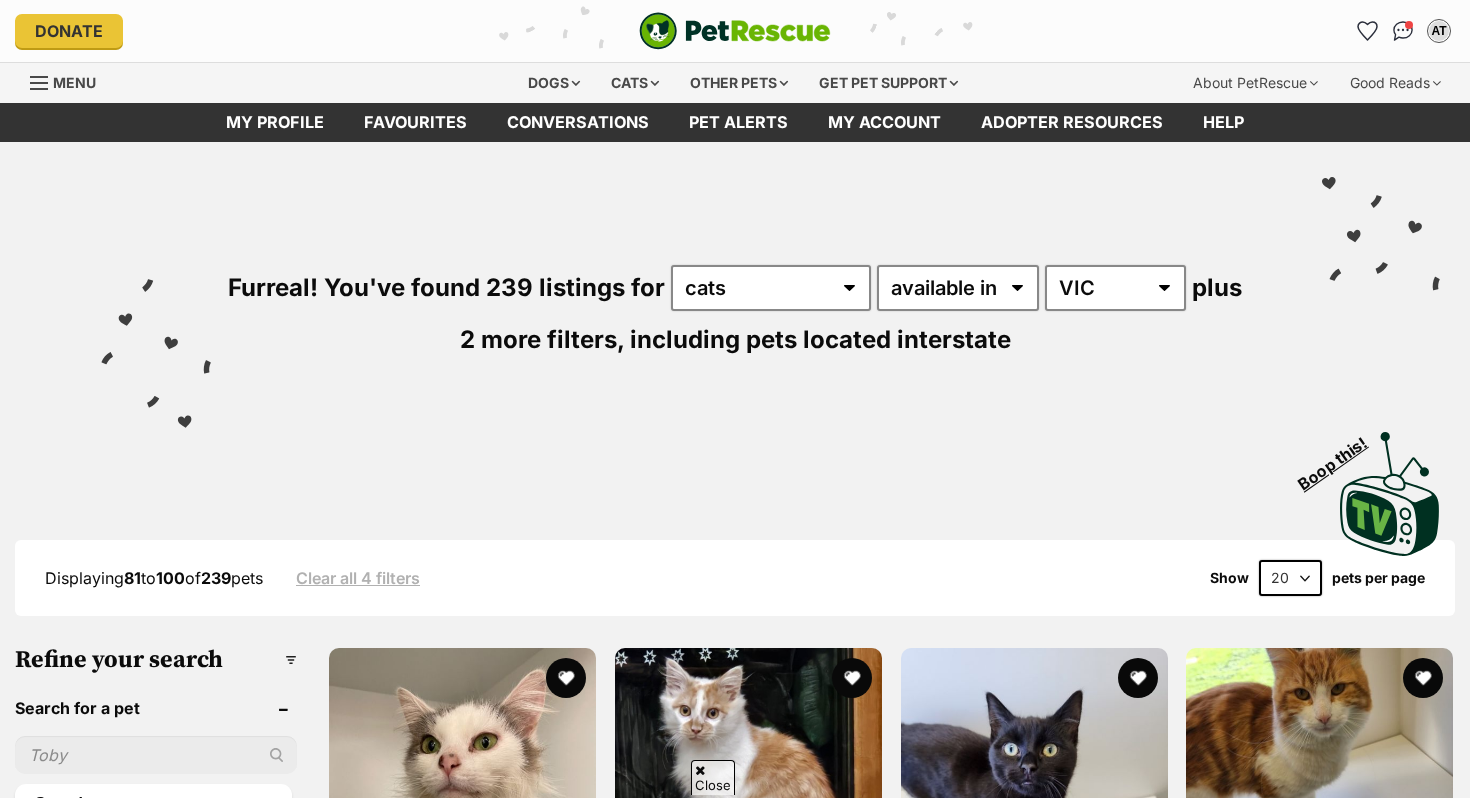 scroll, scrollTop: 639, scrollLeft: 0, axis: vertical 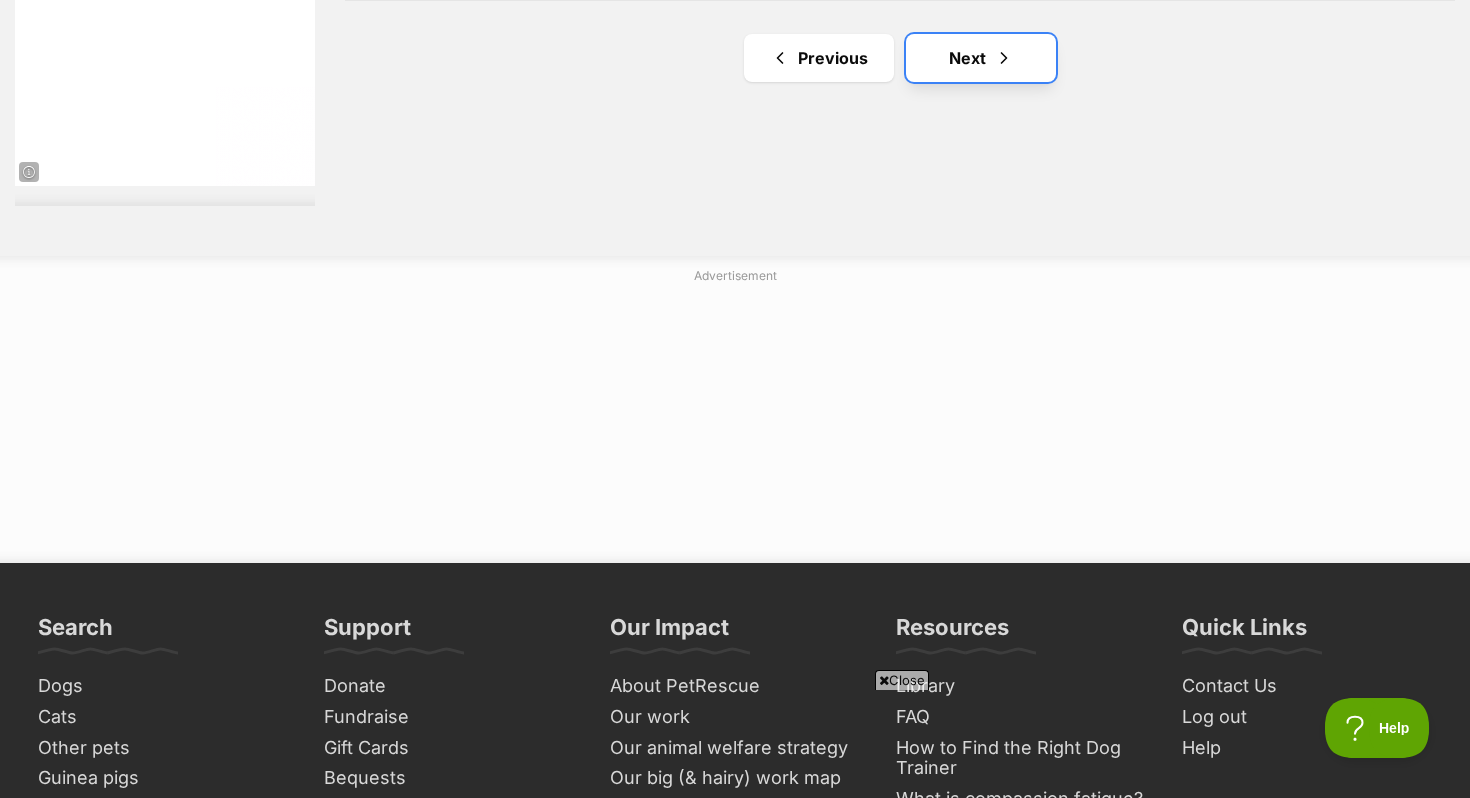 click on "Next" at bounding box center [981, 58] 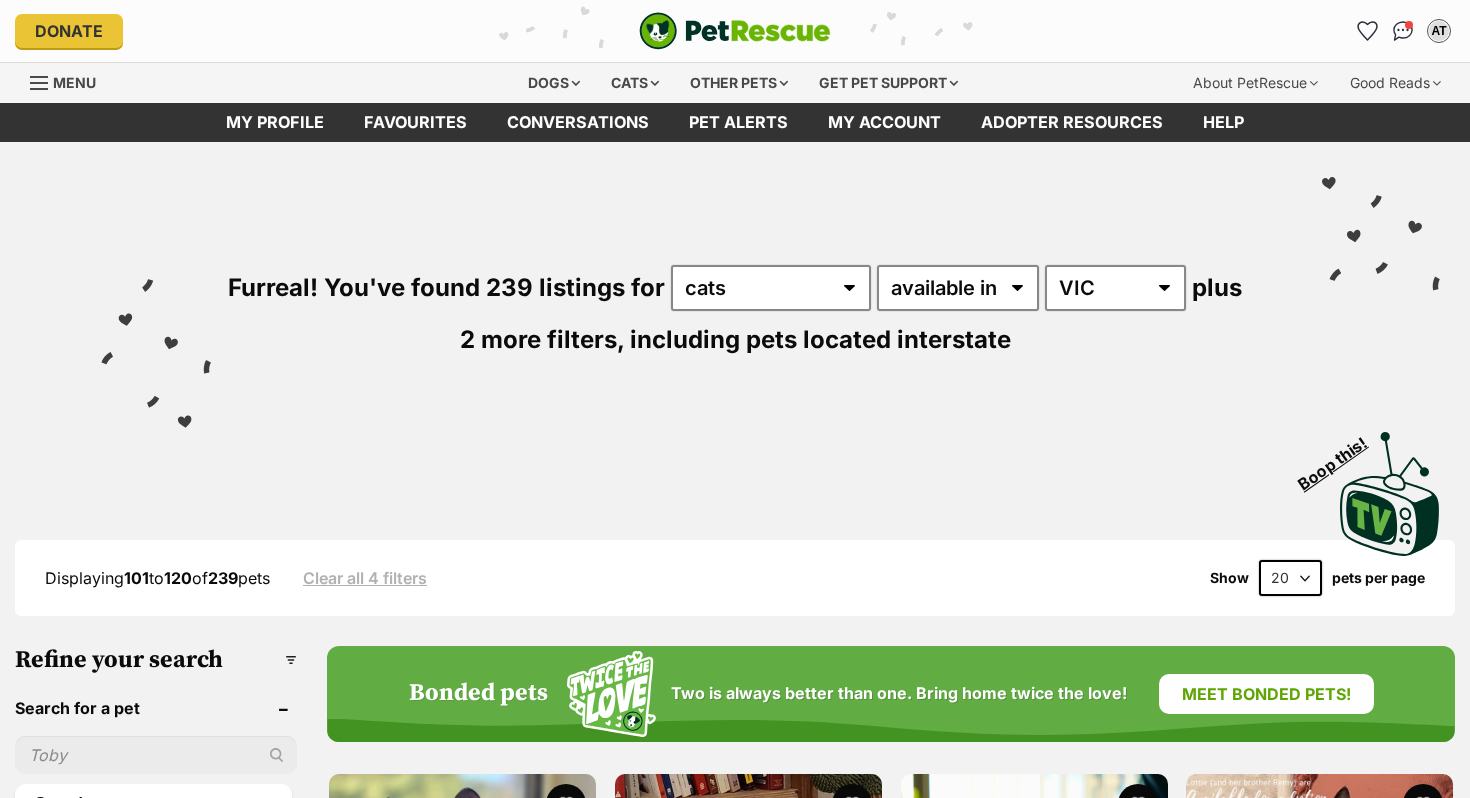 scroll, scrollTop: 311, scrollLeft: 0, axis: vertical 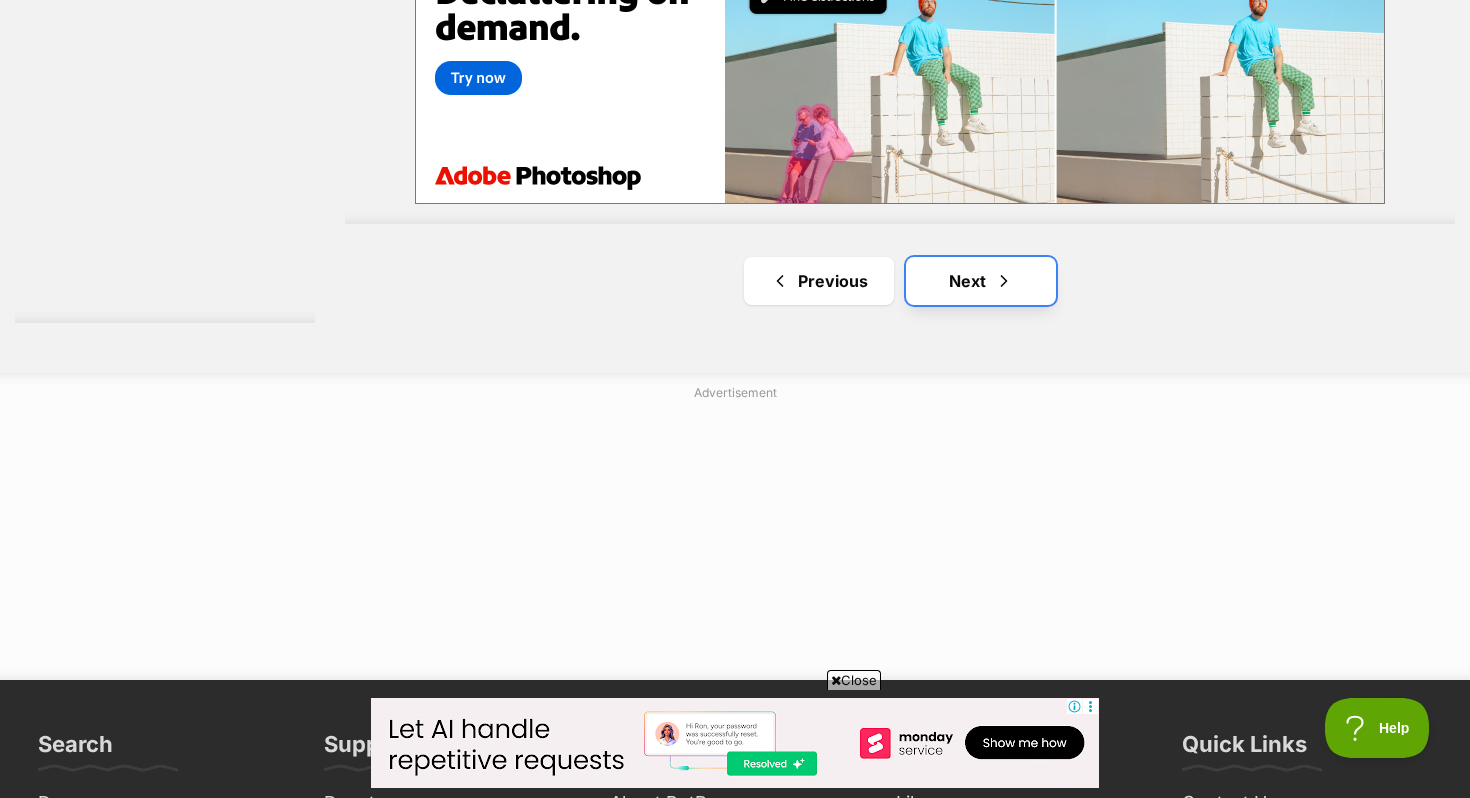 click on "Next" at bounding box center (981, 281) 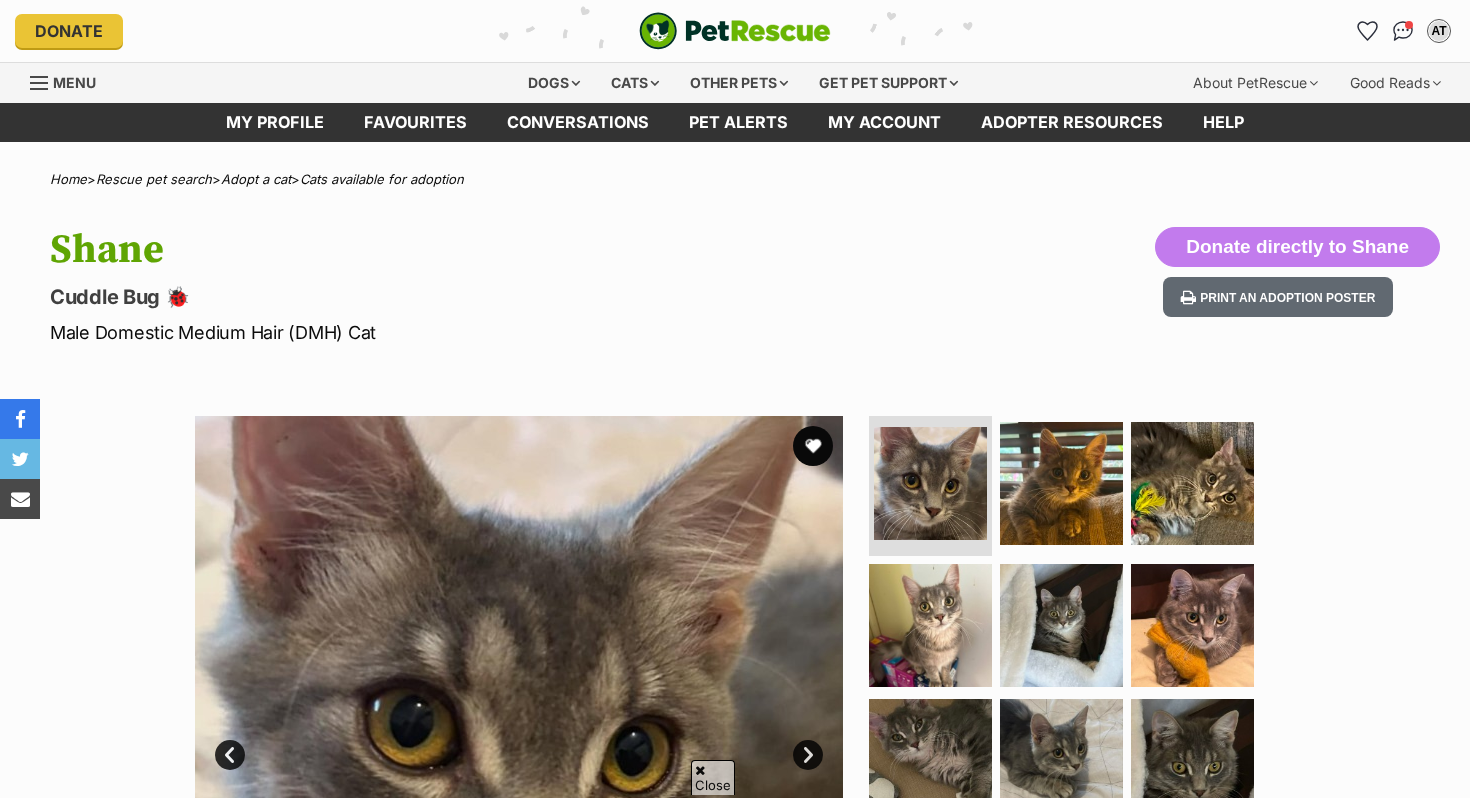 scroll, scrollTop: 310, scrollLeft: 0, axis: vertical 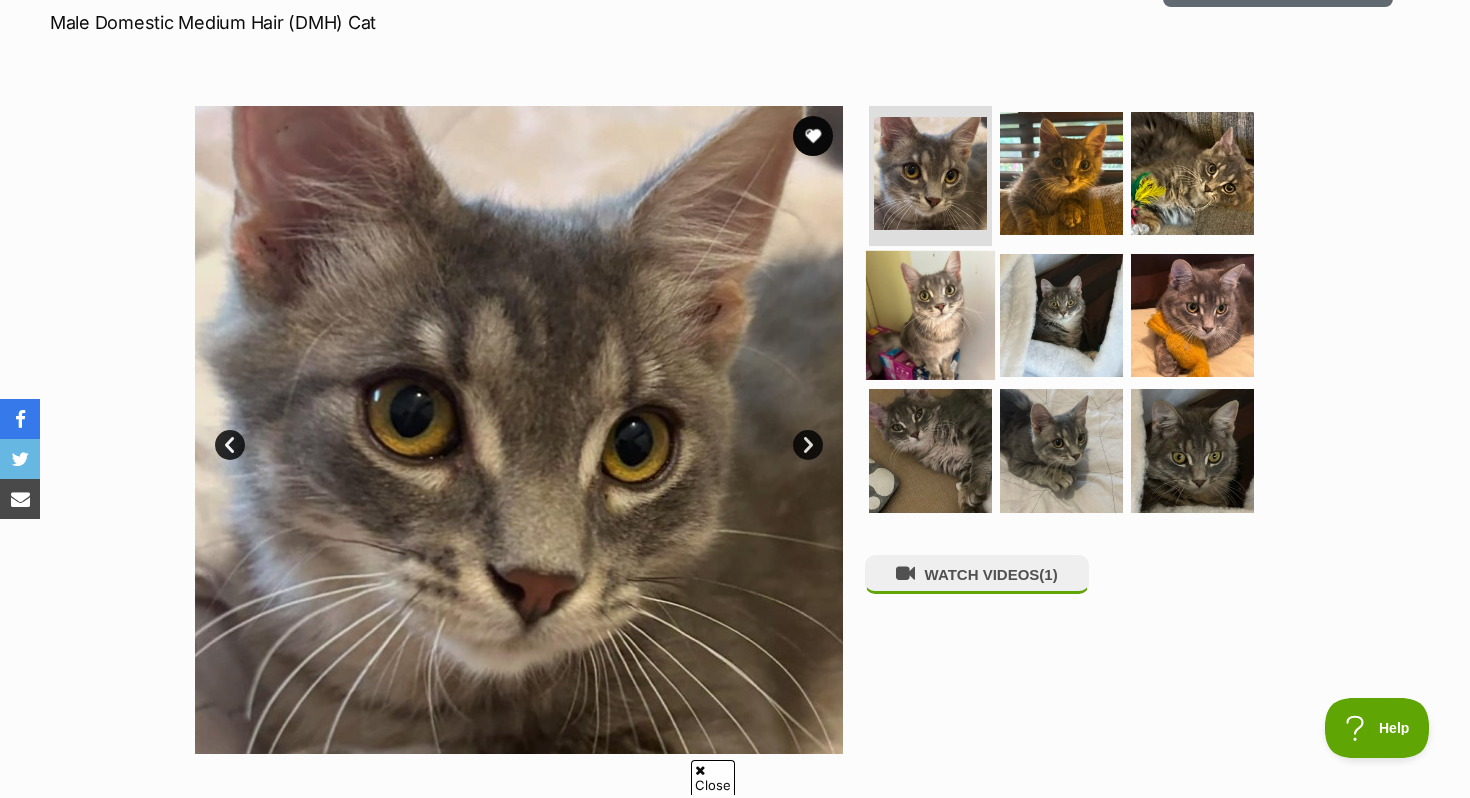 click at bounding box center [930, 314] 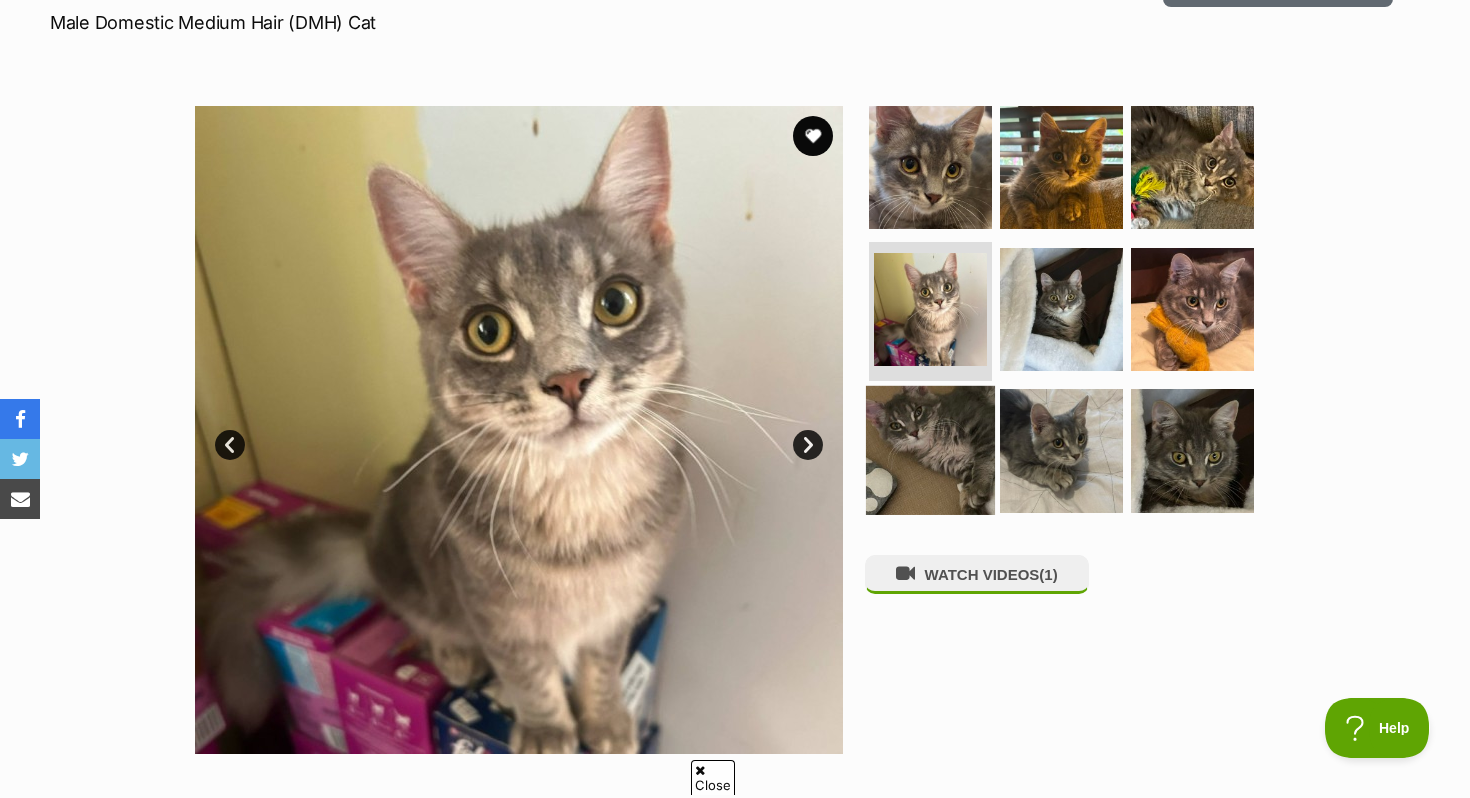 click at bounding box center (930, 450) 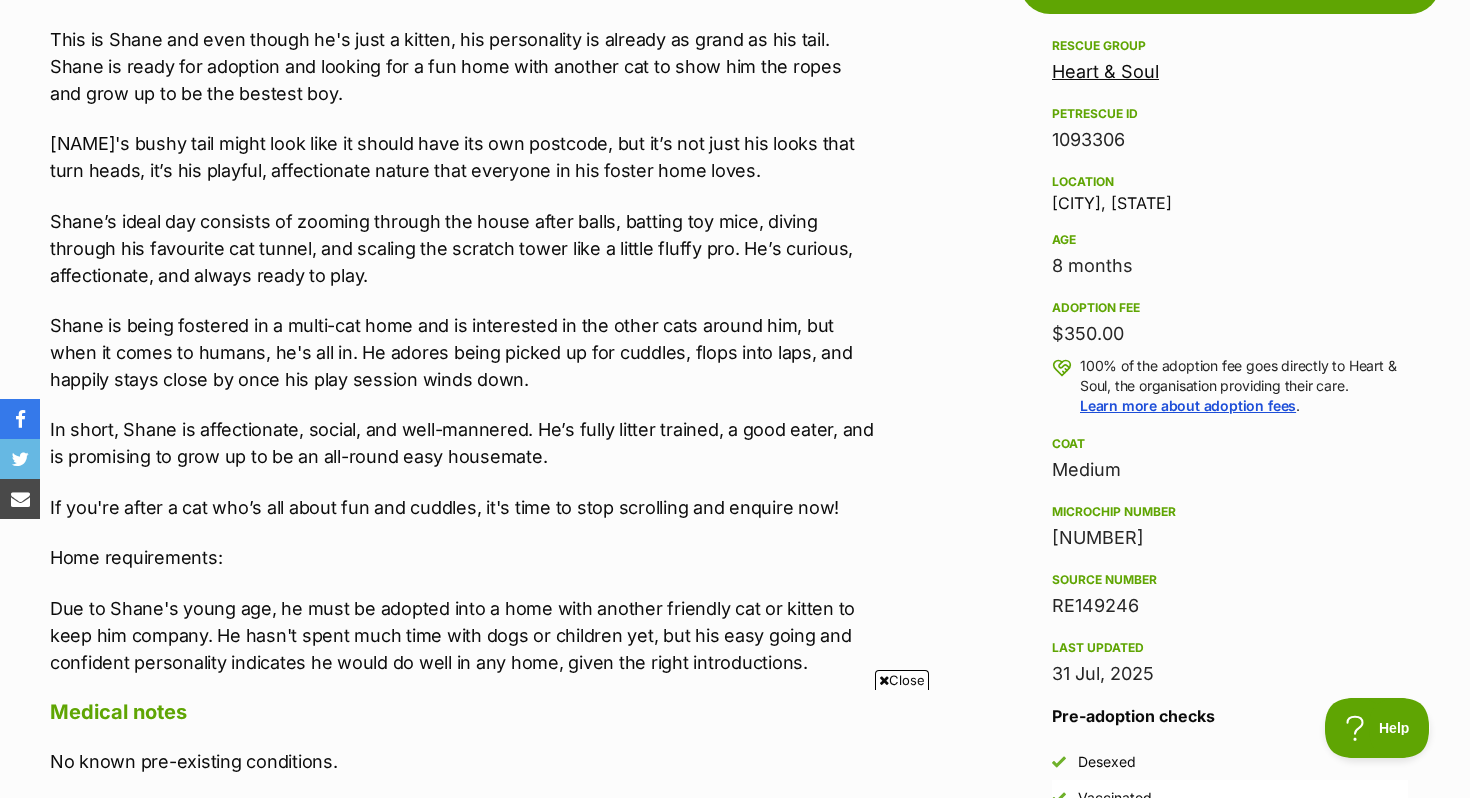 scroll, scrollTop: 1171, scrollLeft: 0, axis: vertical 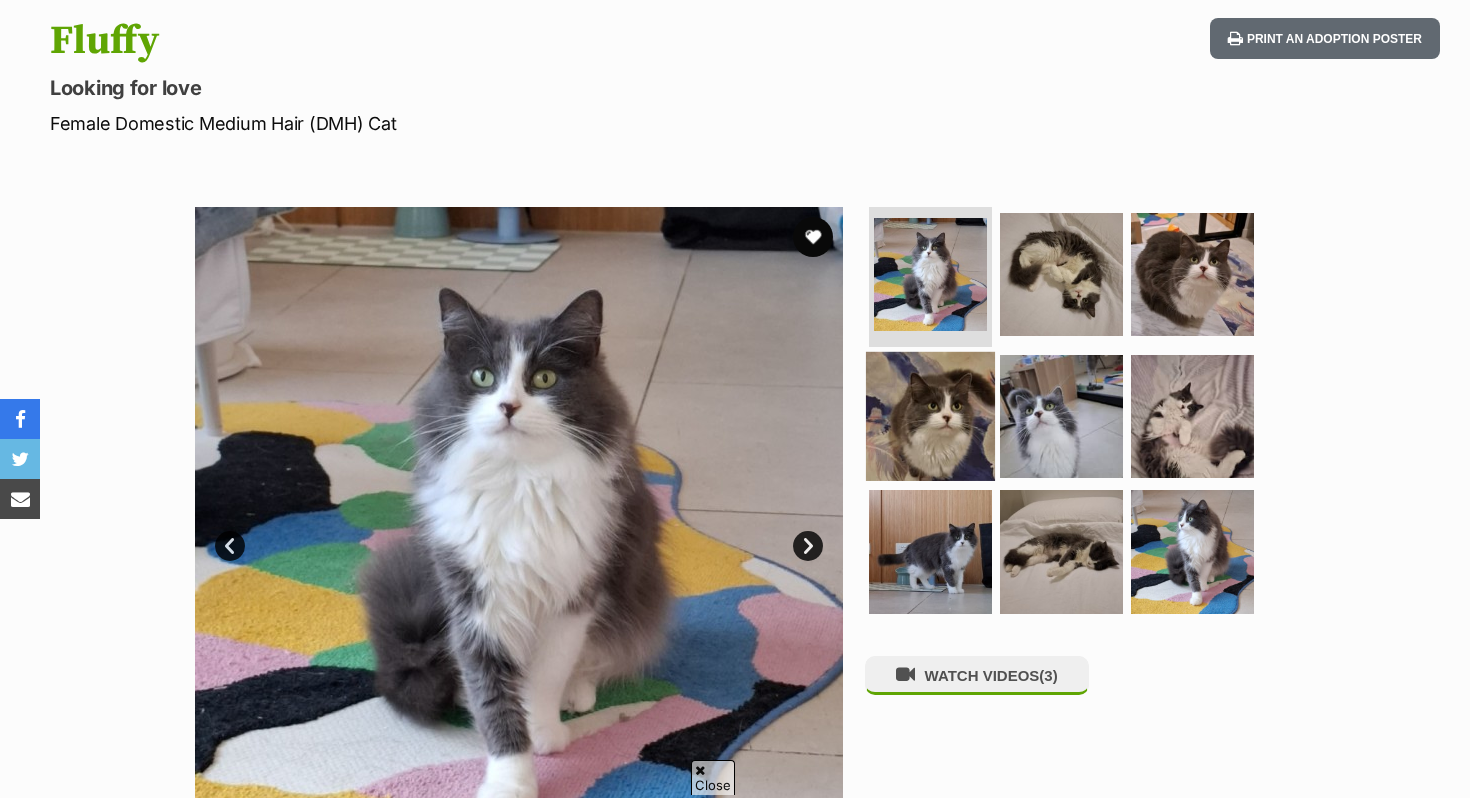 click at bounding box center [930, 415] 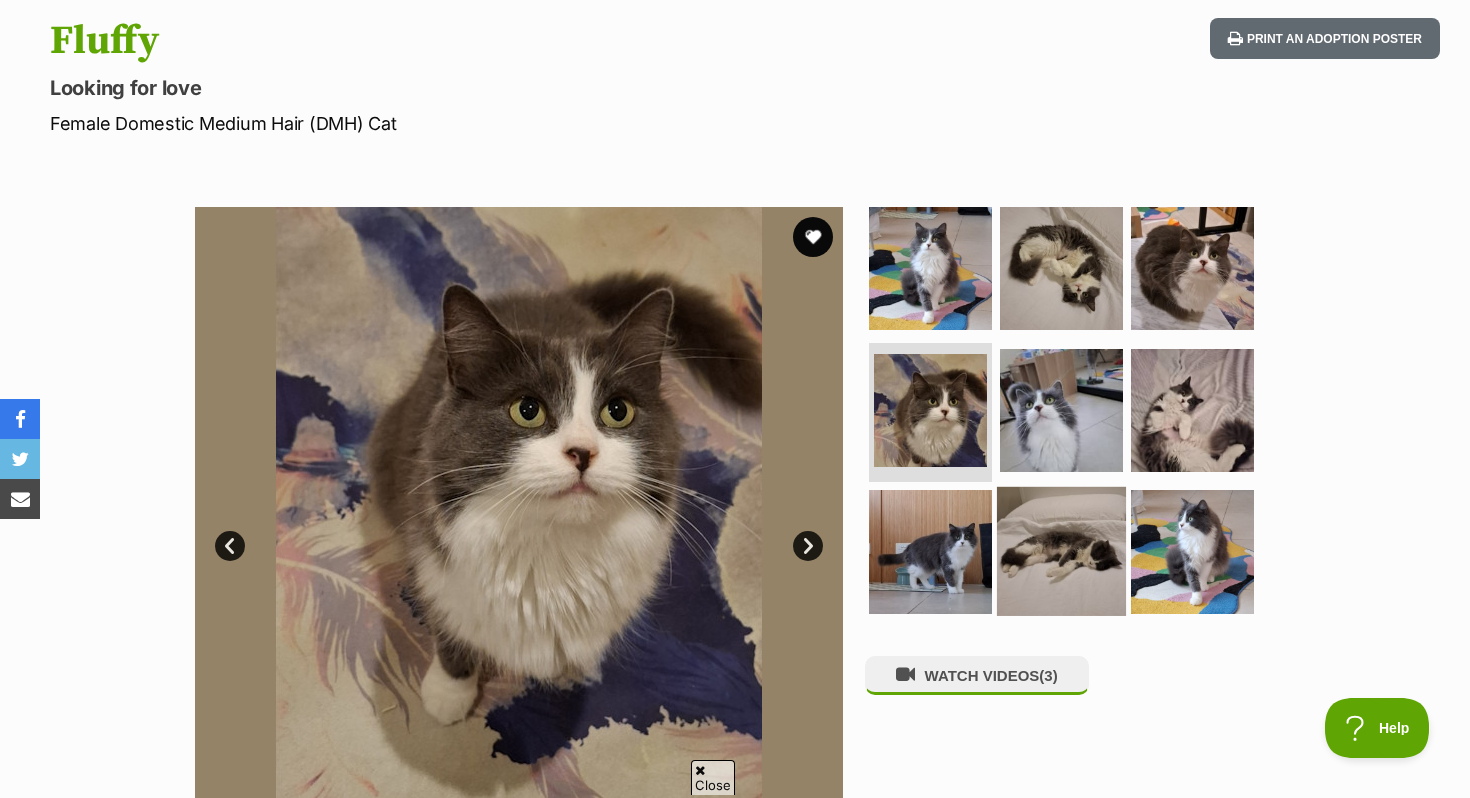 scroll, scrollTop: 0, scrollLeft: 0, axis: both 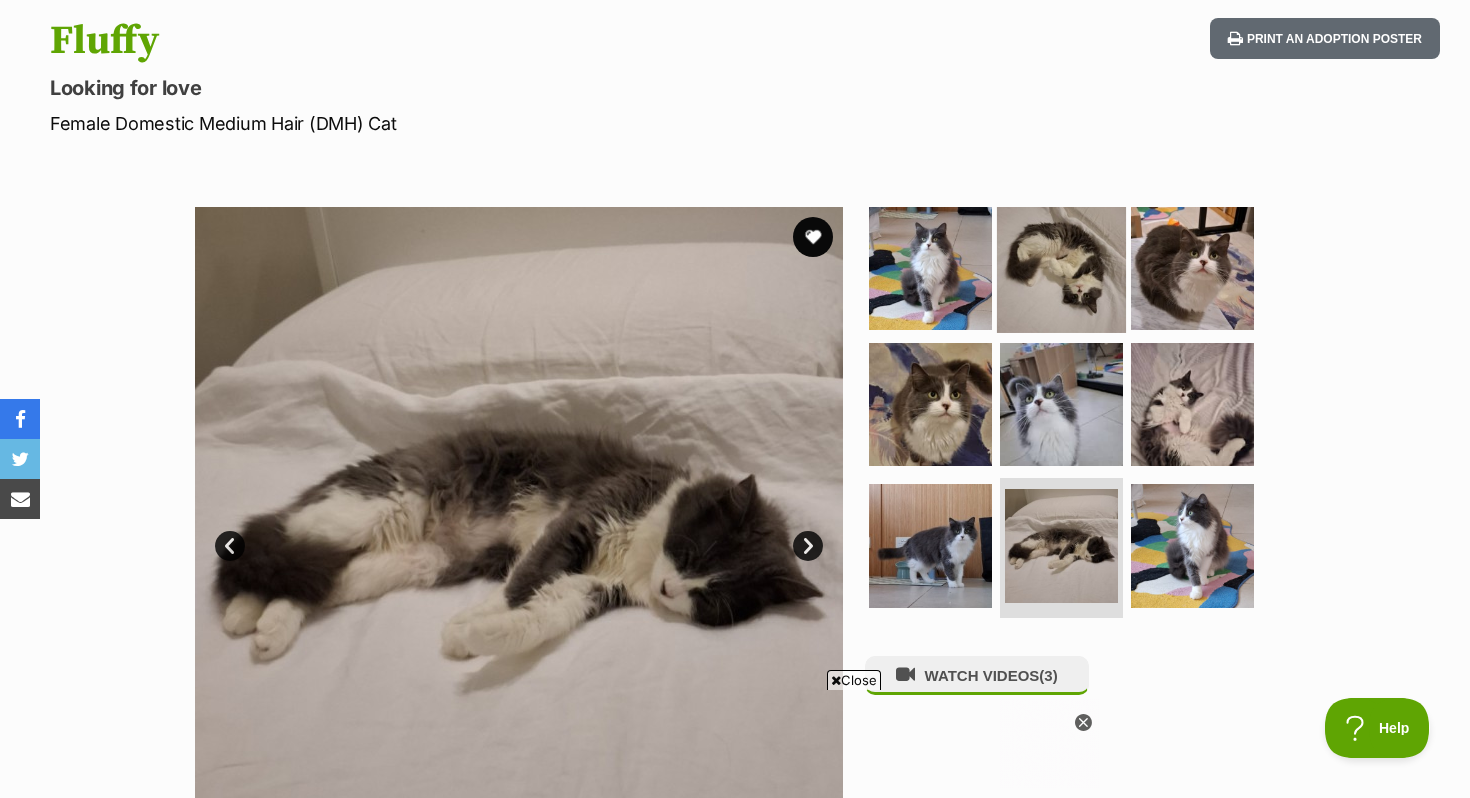 click at bounding box center (1061, 268) 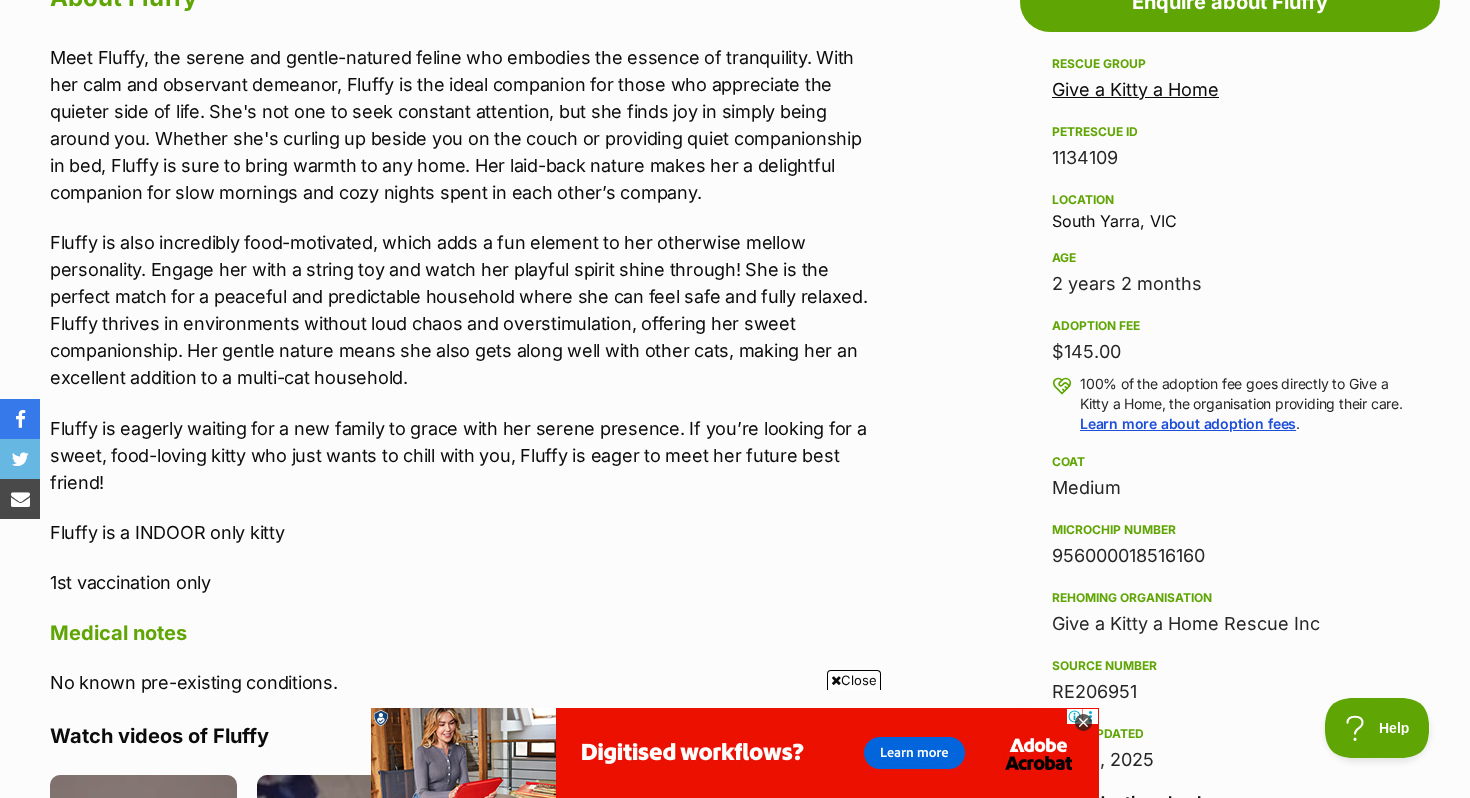 scroll, scrollTop: 1118, scrollLeft: 0, axis: vertical 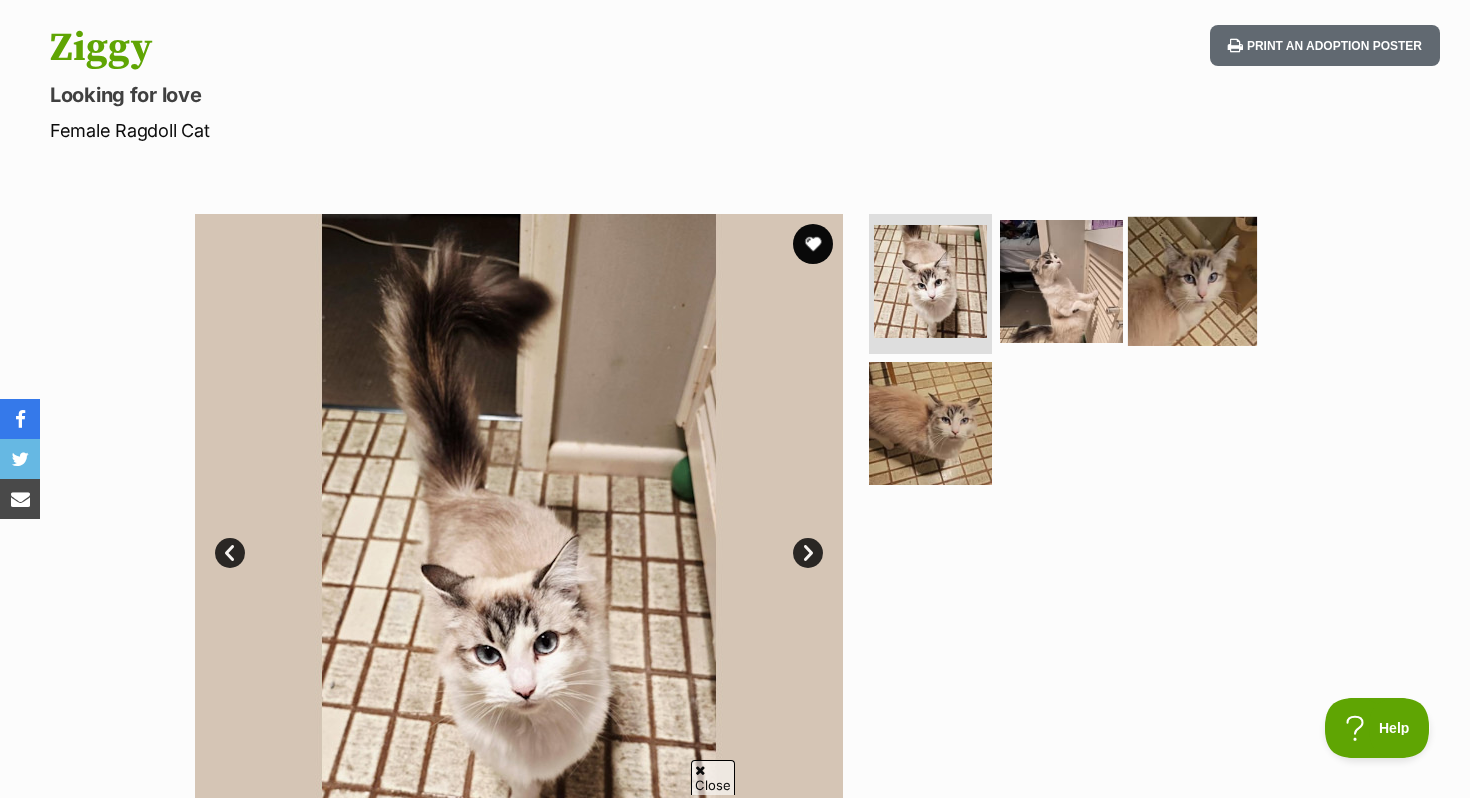 click at bounding box center (1192, 281) 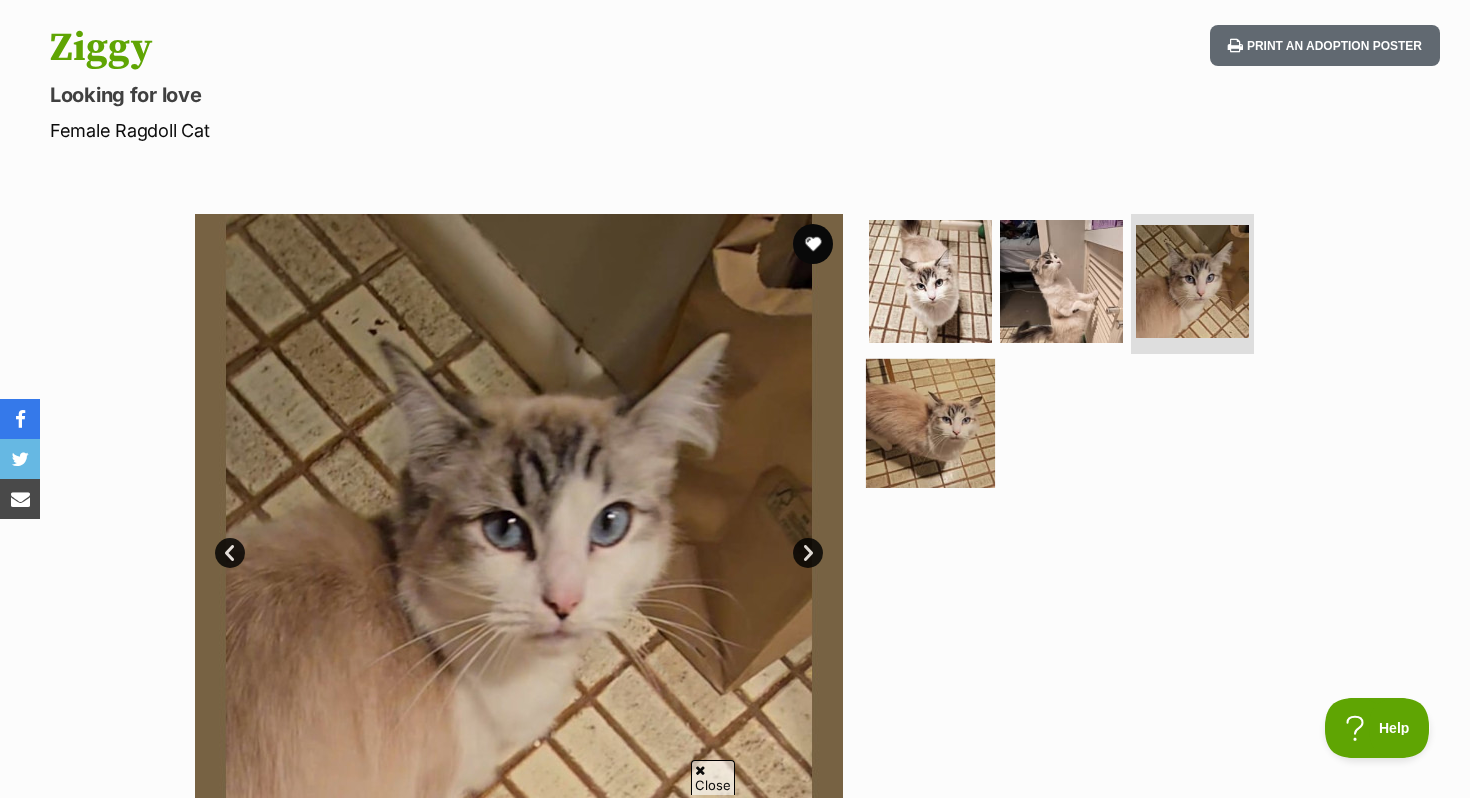 click at bounding box center (930, 422) 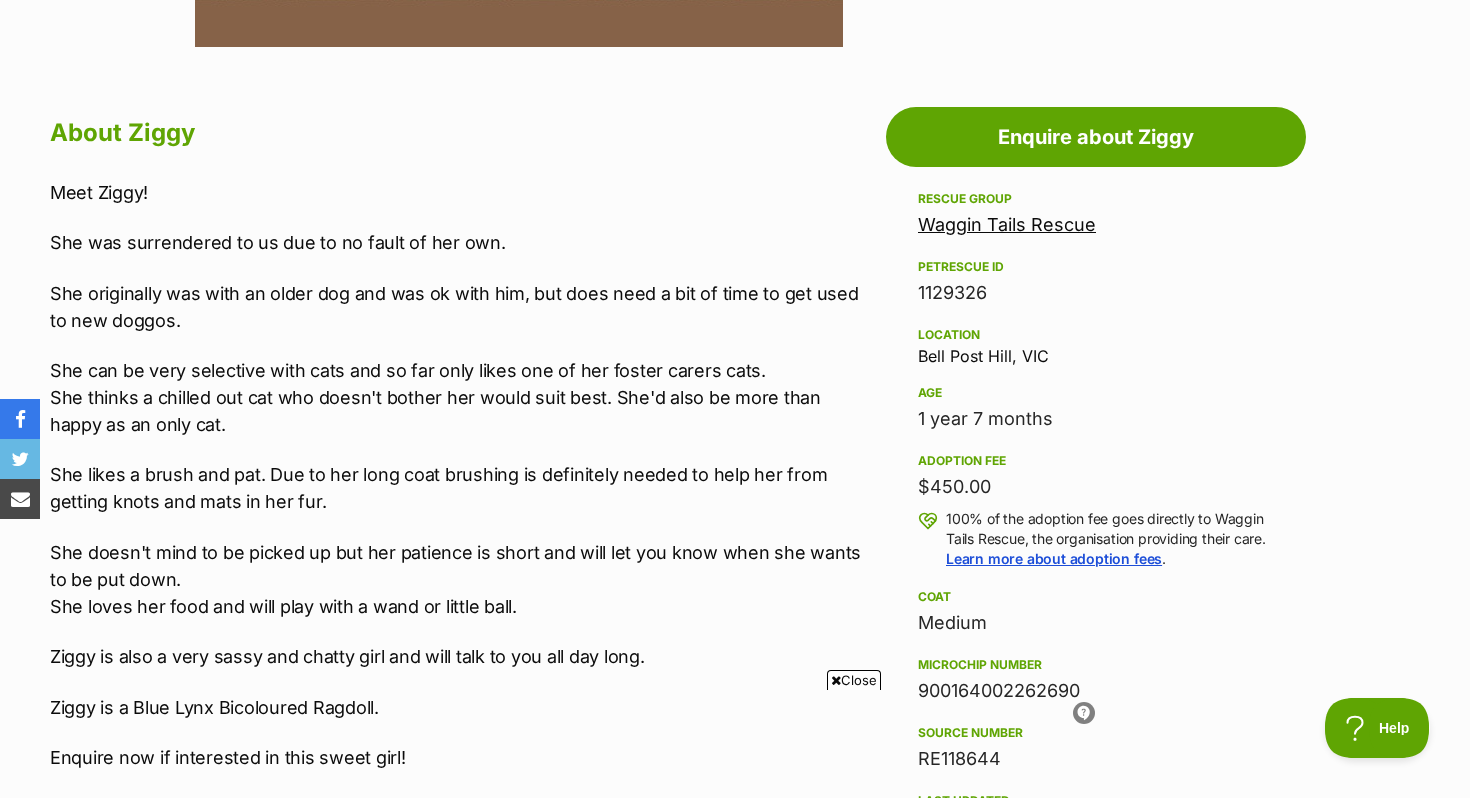scroll, scrollTop: 1044, scrollLeft: 0, axis: vertical 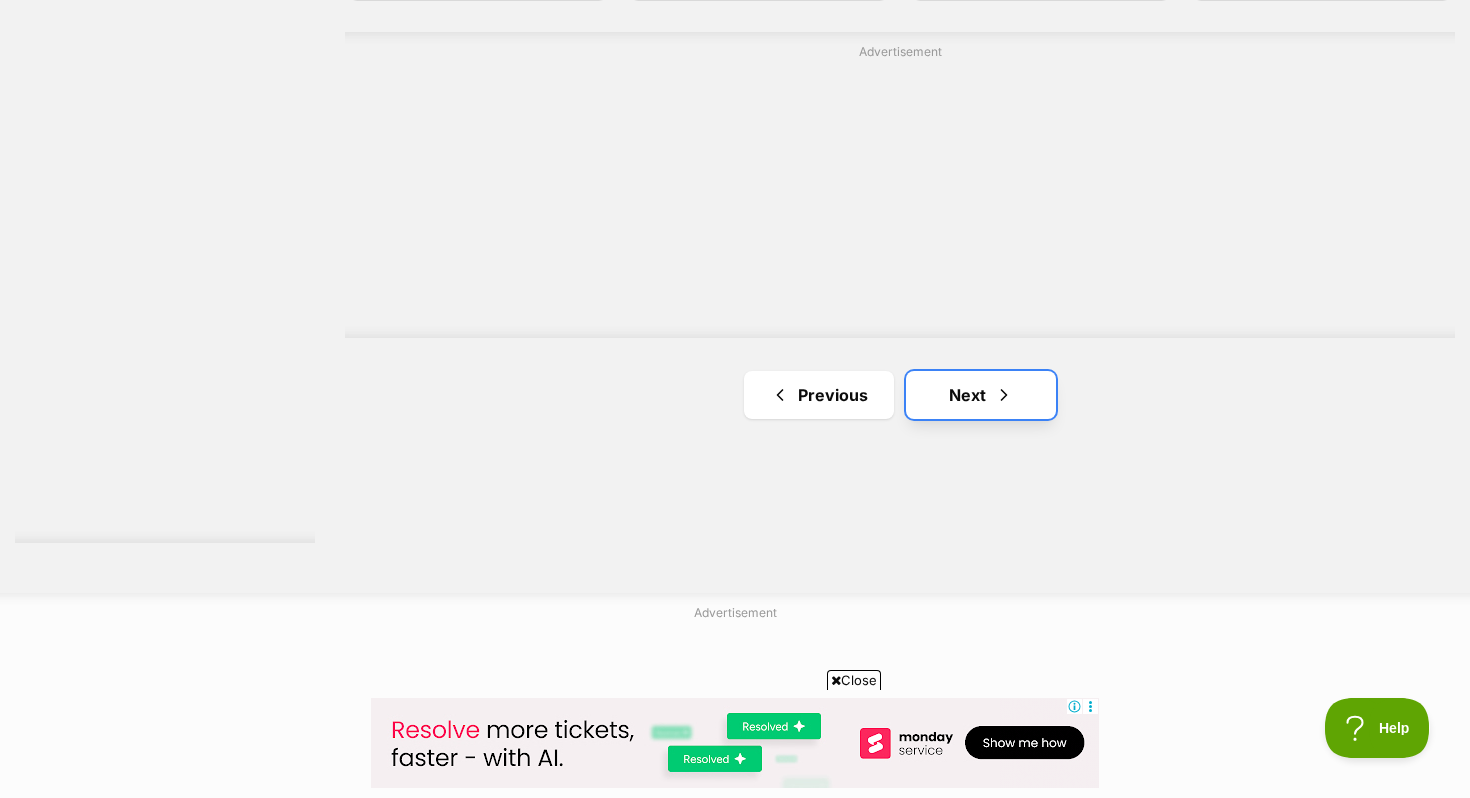 click on "Next" at bounding box center [981, 395] 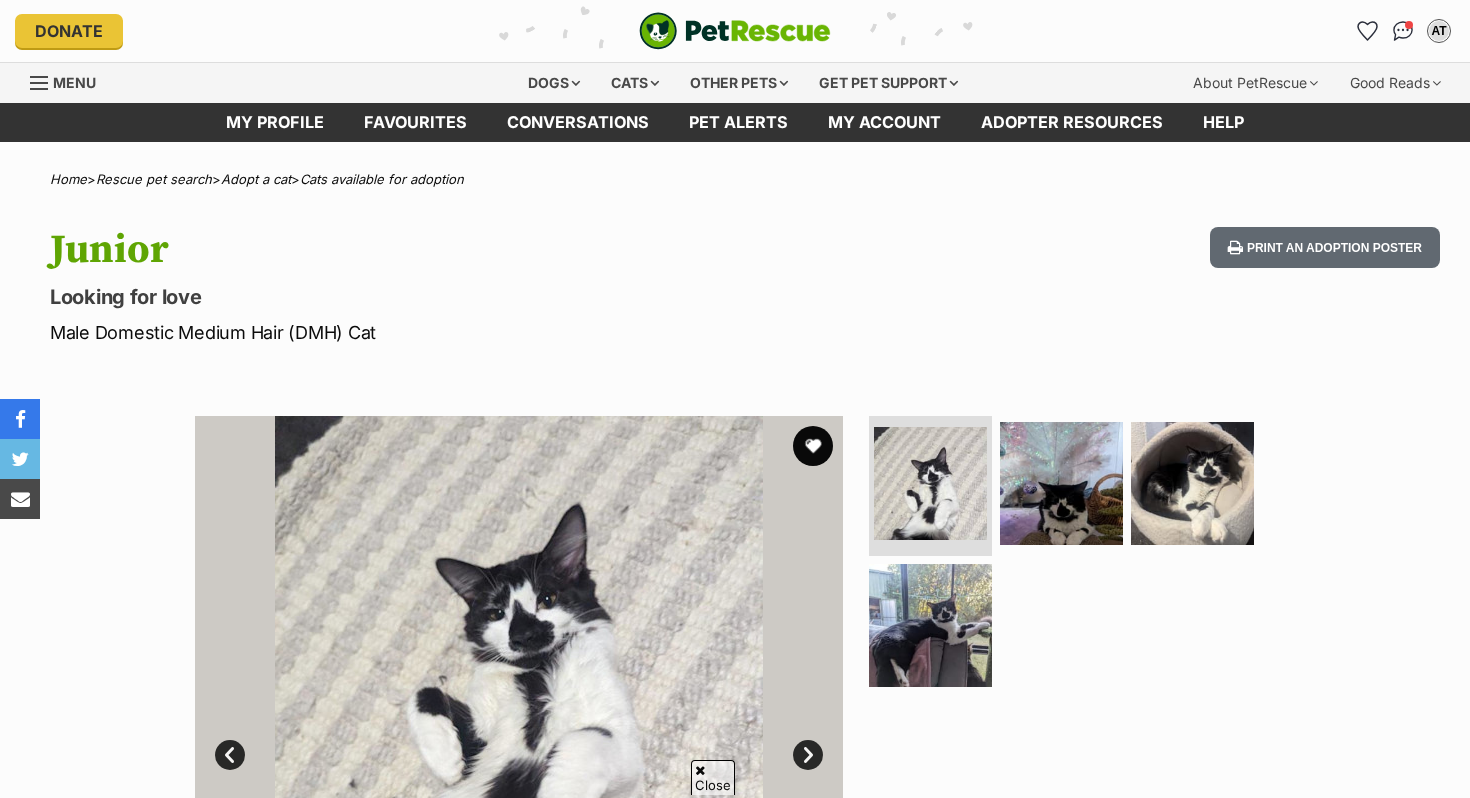 scroll, scrollTop: 288, scrollLeft: 0, axis: vertical 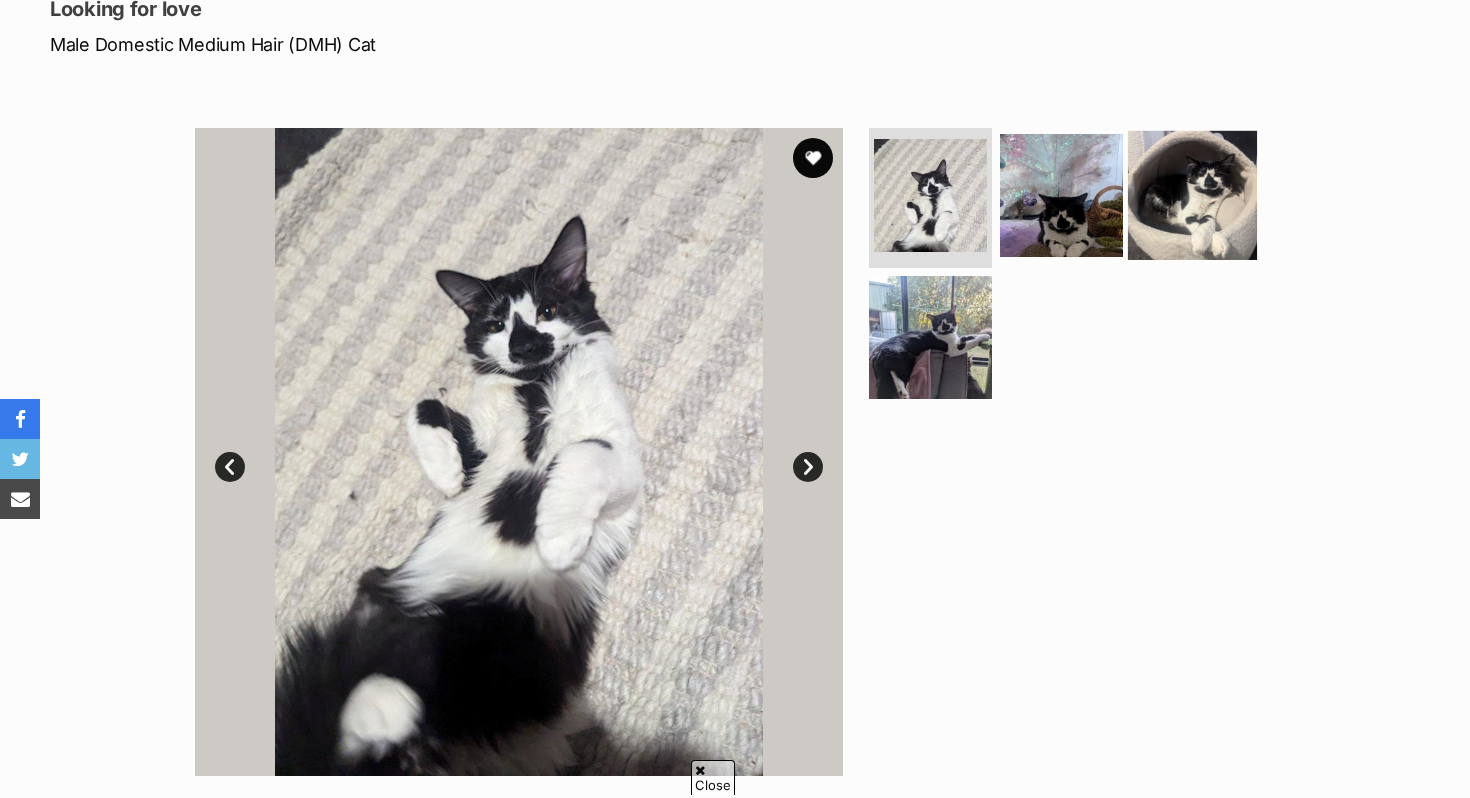 click at bounding box center [1192, 195] 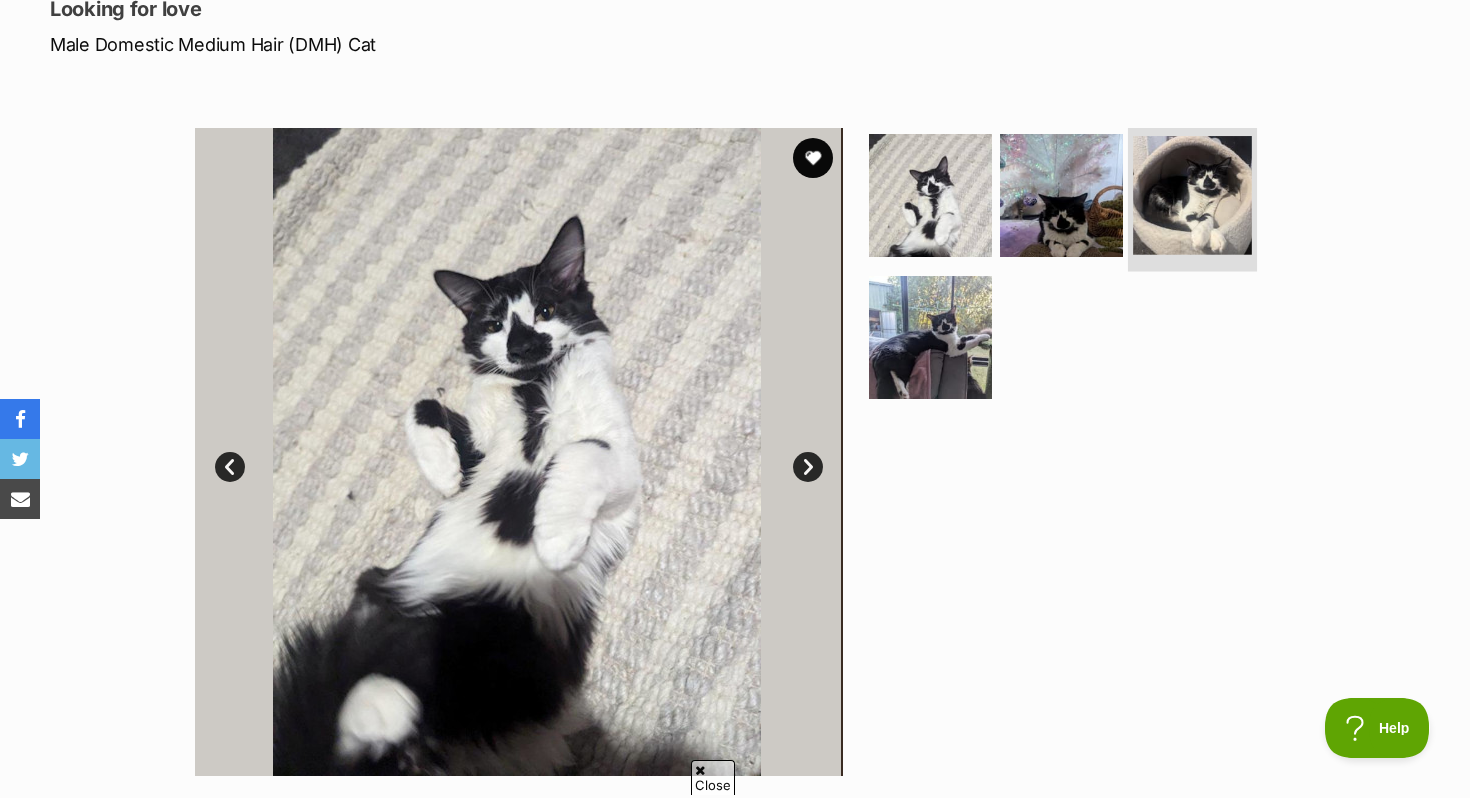scroll, scrollTop: 0, scrollLeft: 0, axis: both 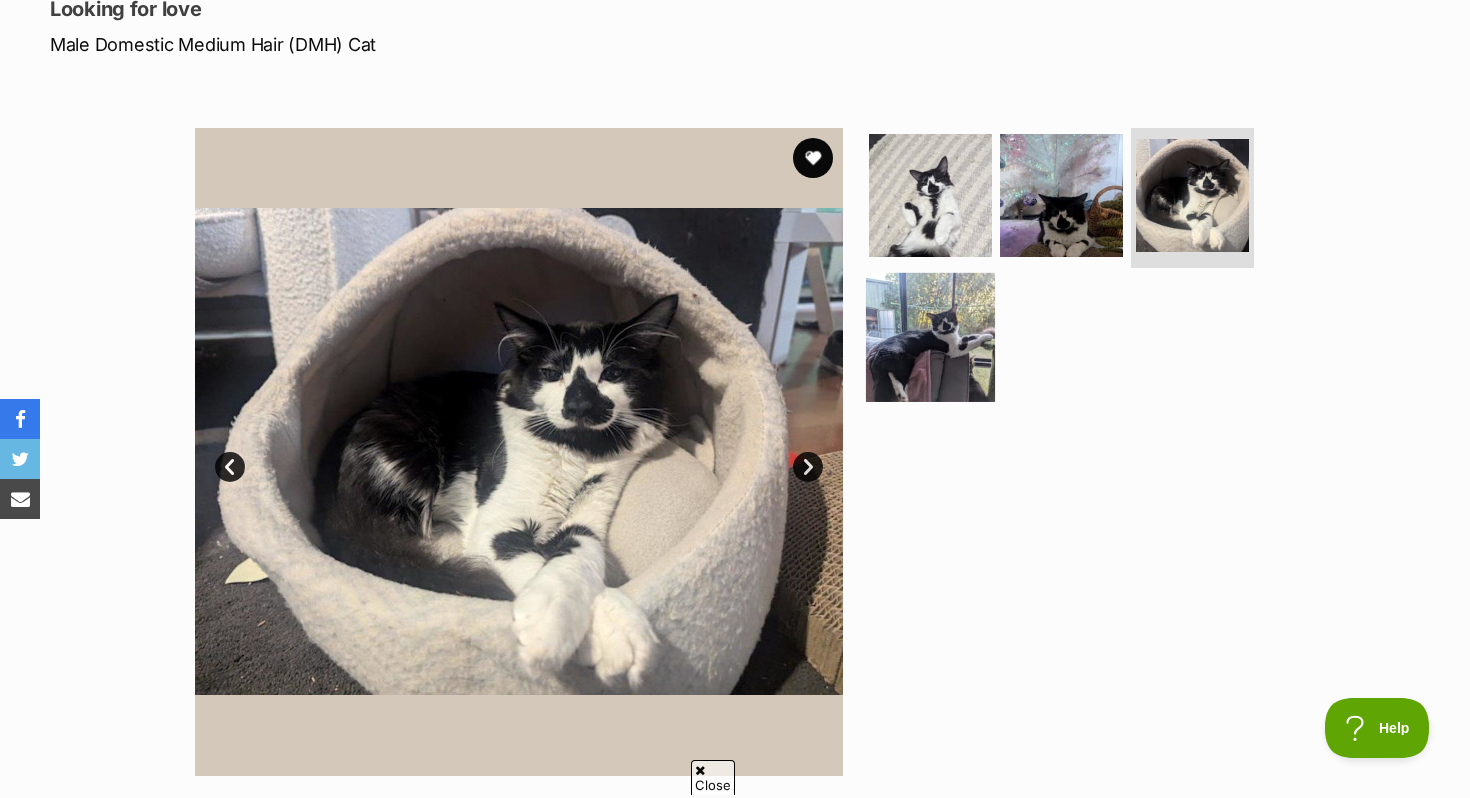 click at bounding box center (930, 336) 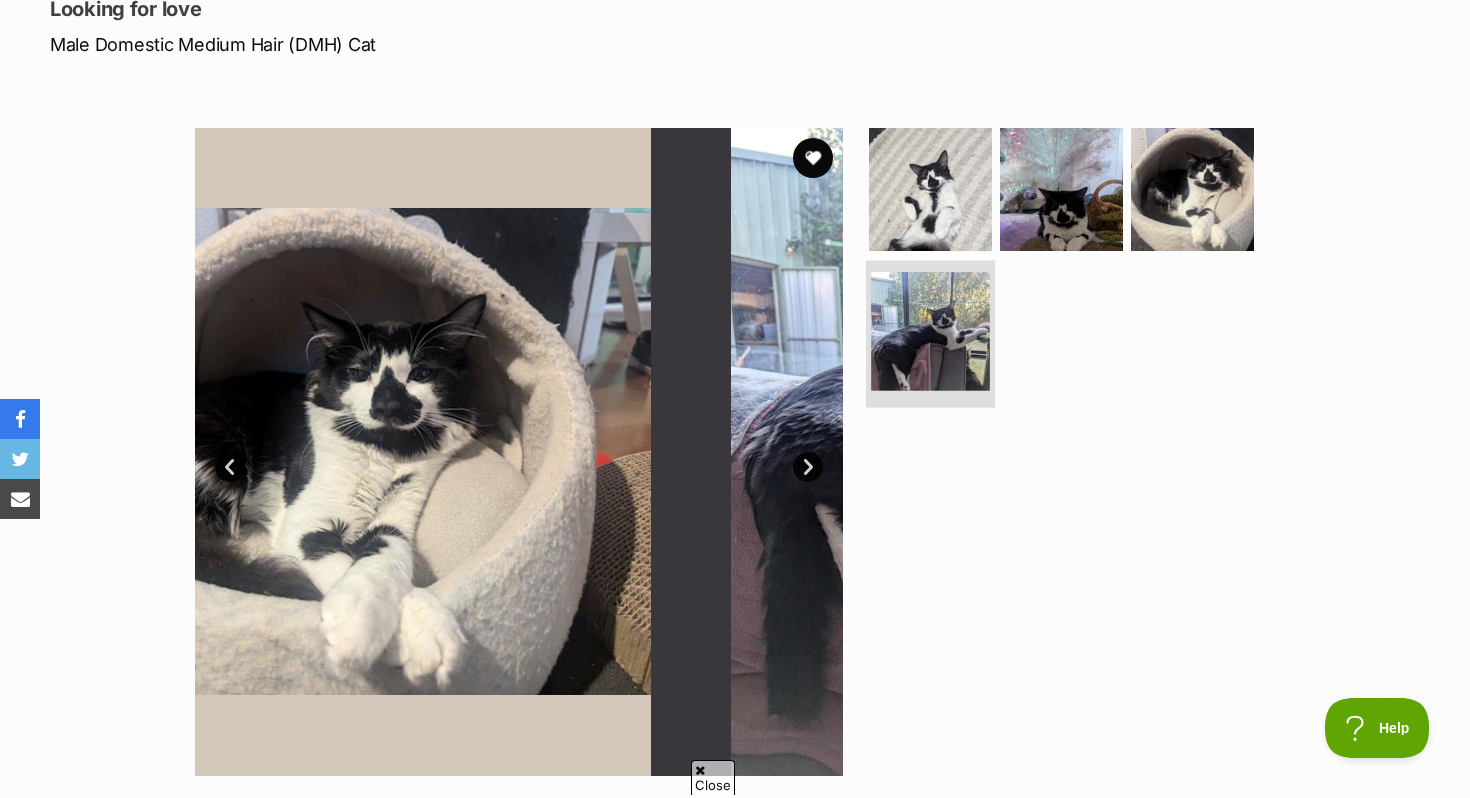 scroll, scrollTop: 0, scrollLeft: 0, axis: both 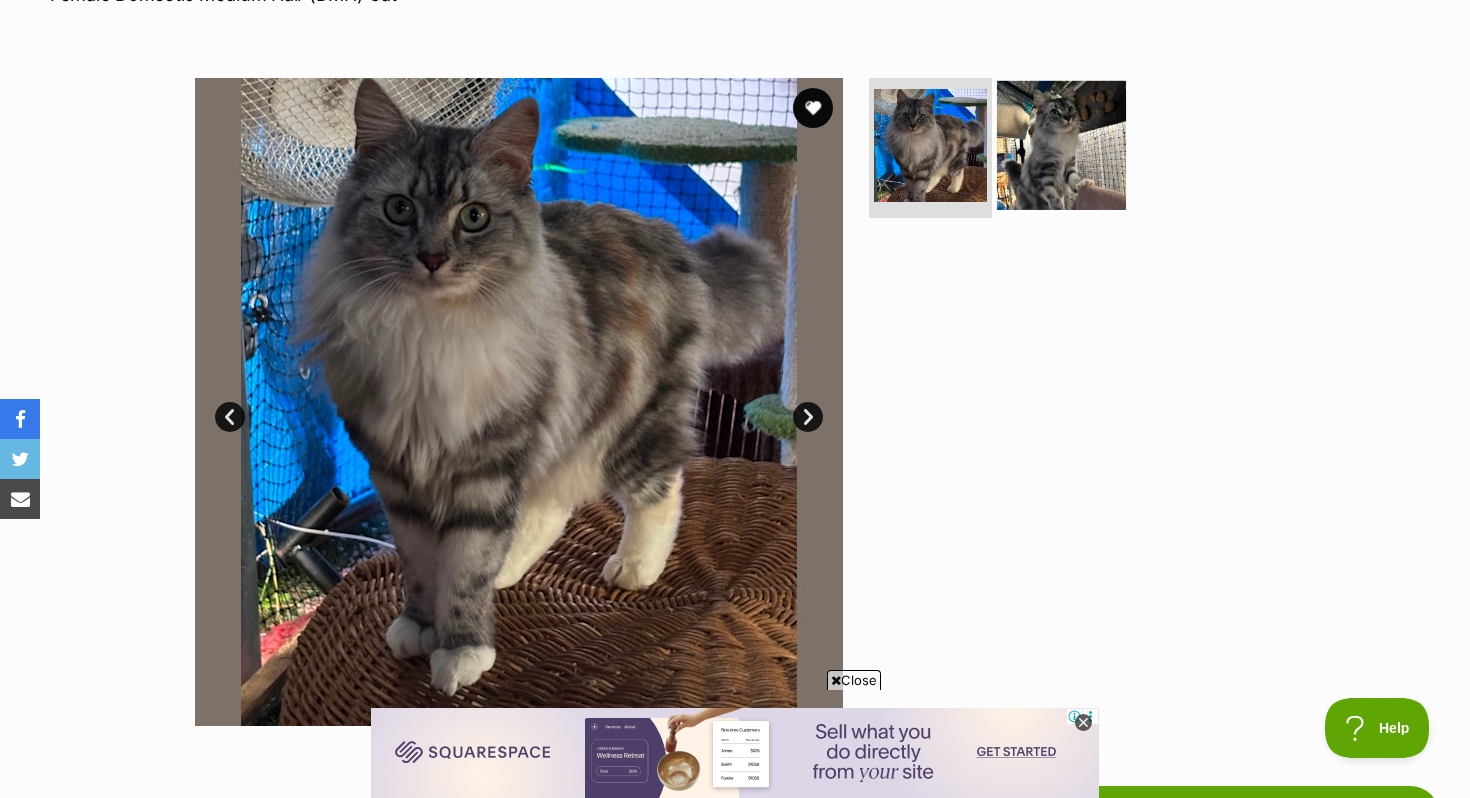 click at bounding box center [1061, 145] 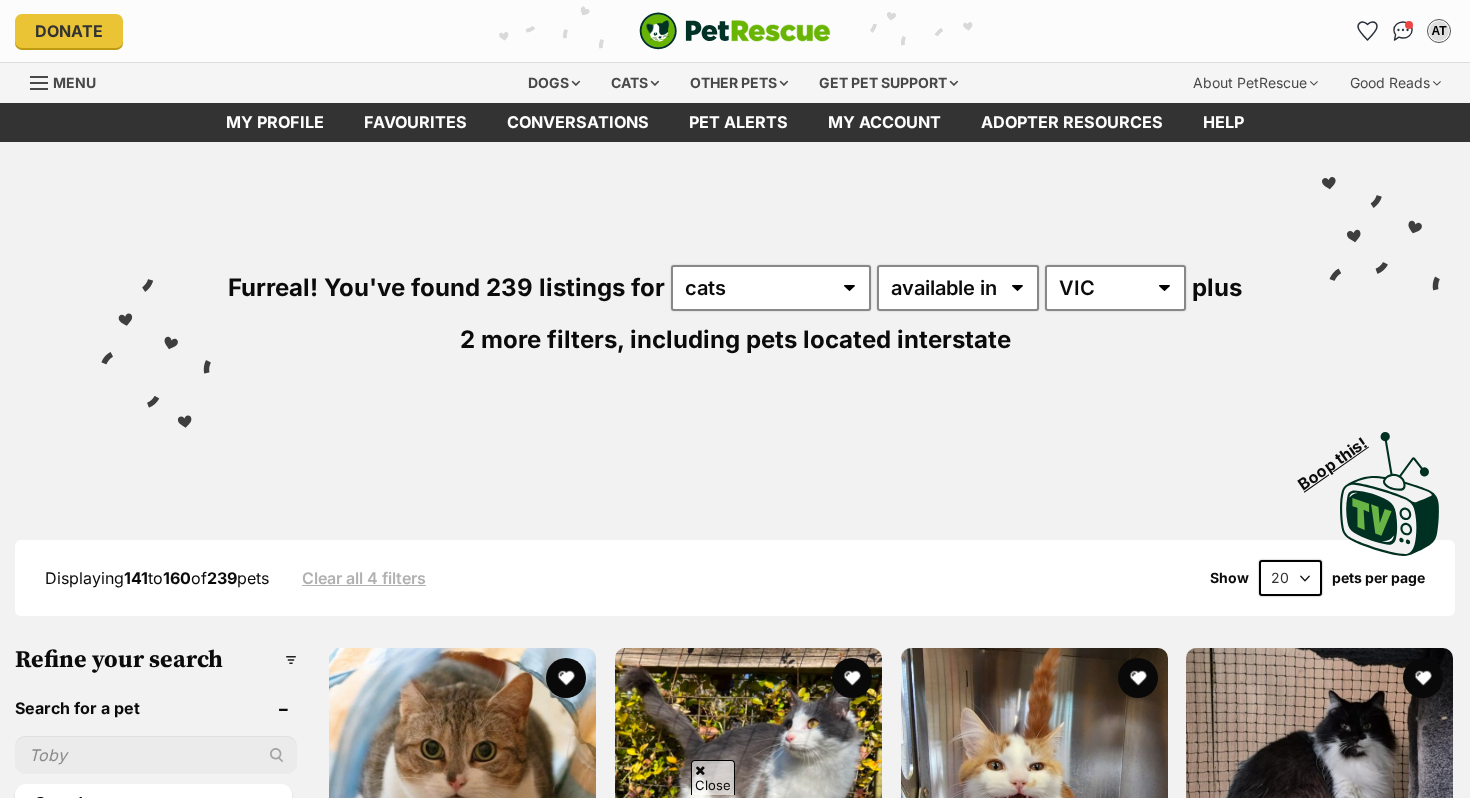 scroll, scrollTop: 580, scrollLeft: 0, axis: vertical 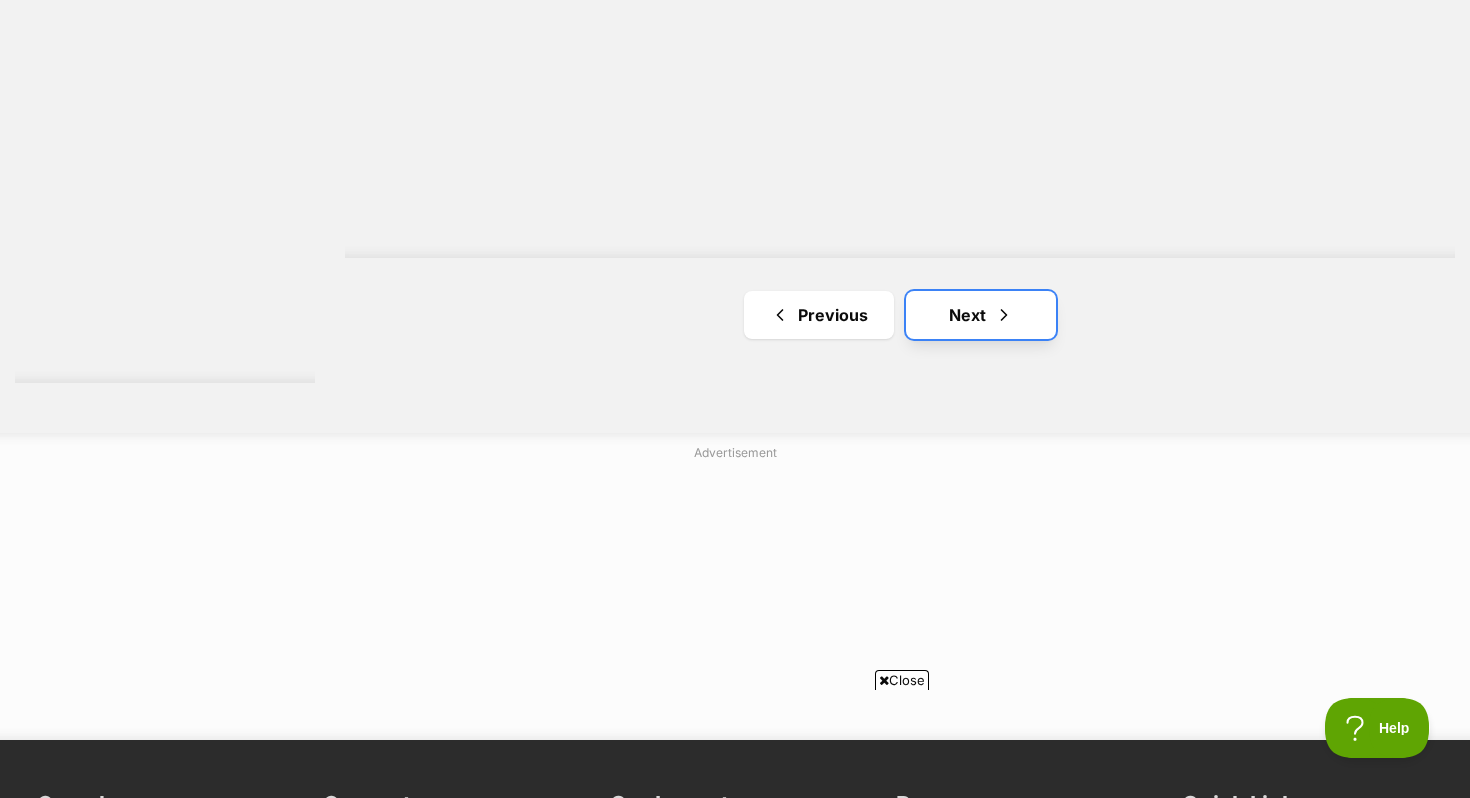 click on "Next" at bounding box center [981, 315] 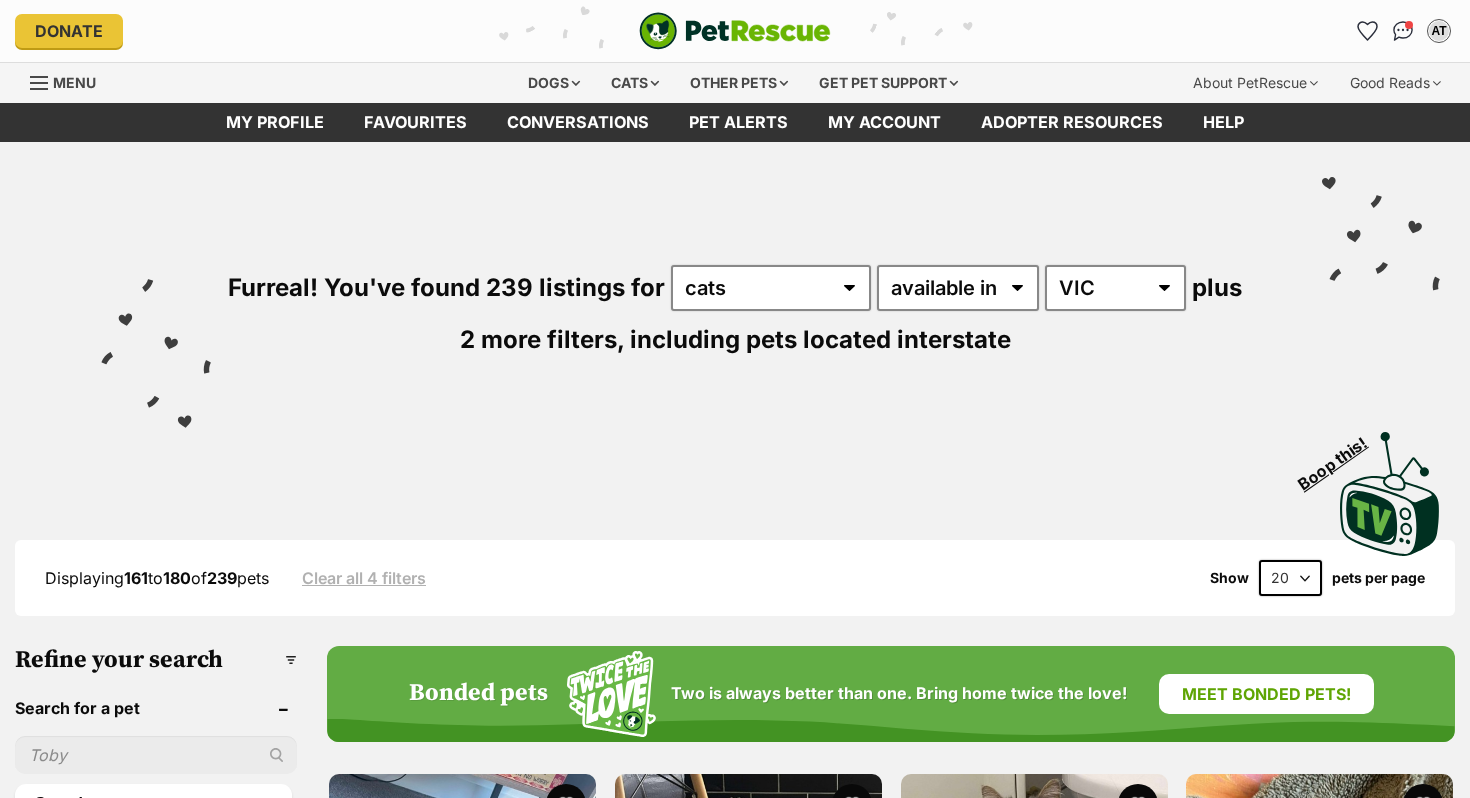 scroll, scrollTop: 517, scrollLeft: 0, axis: vertical 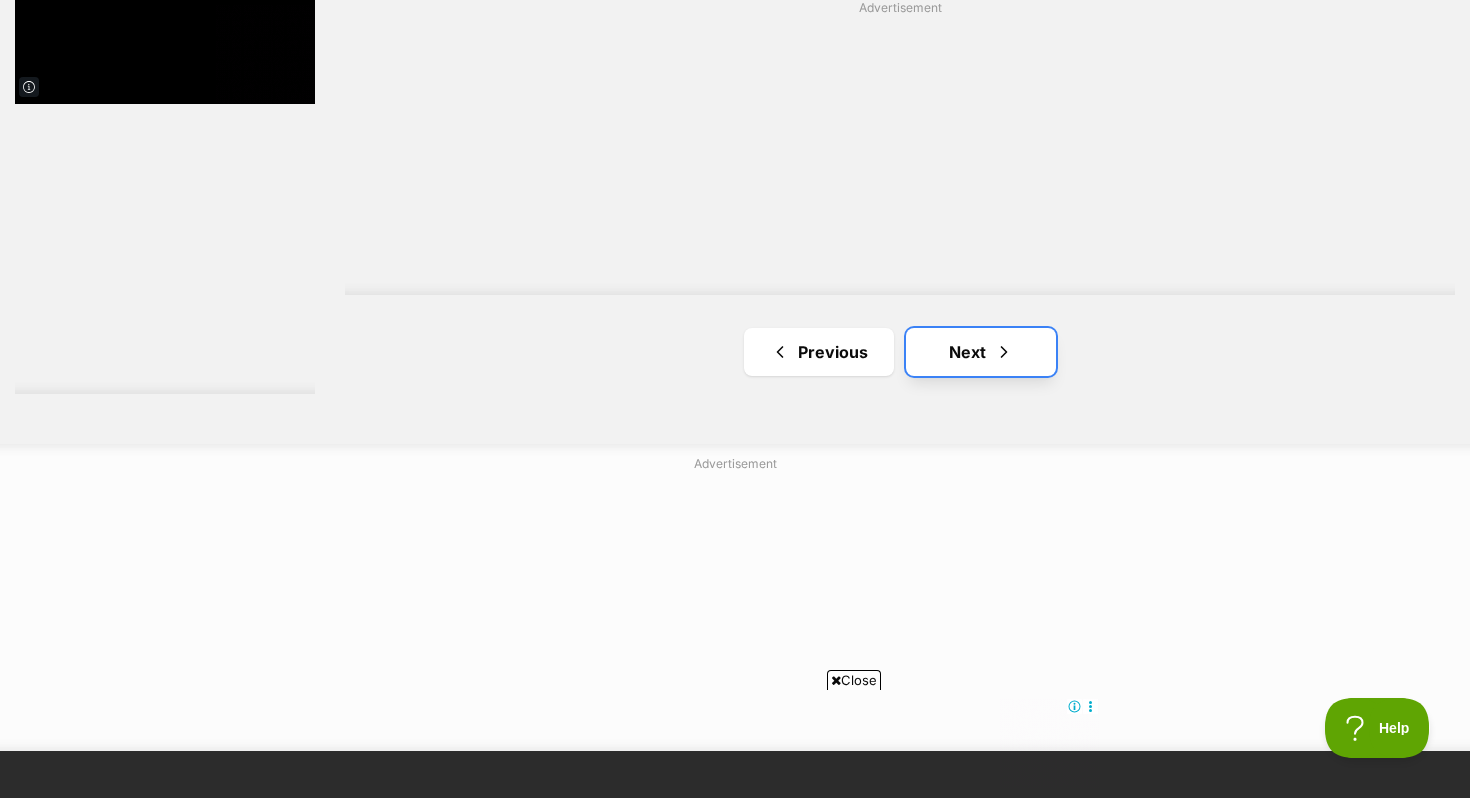 click on "Next" at bounding box center [981, 352] 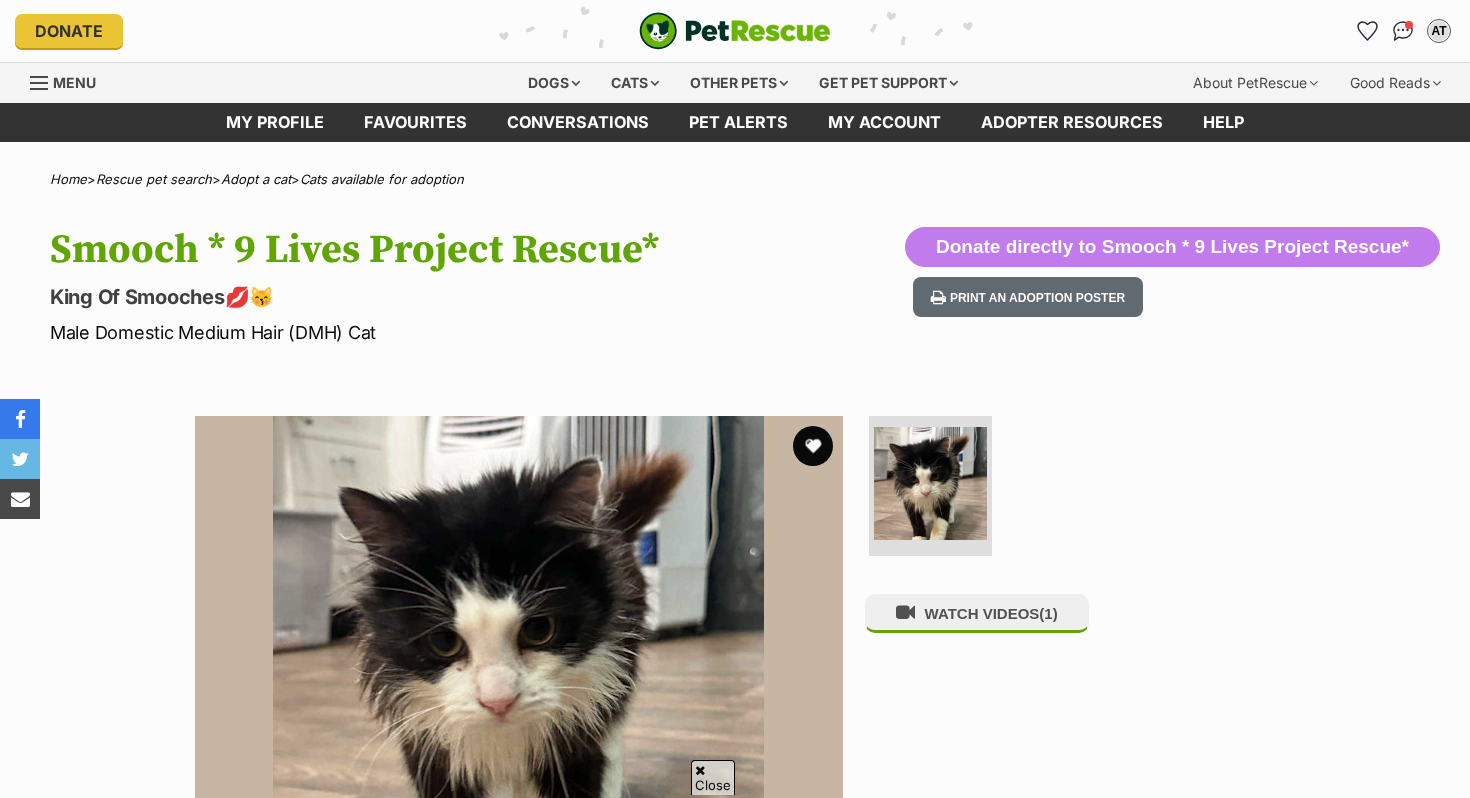 scroll, scrollTop: 236, scrollLeft: 0, axis: vertical 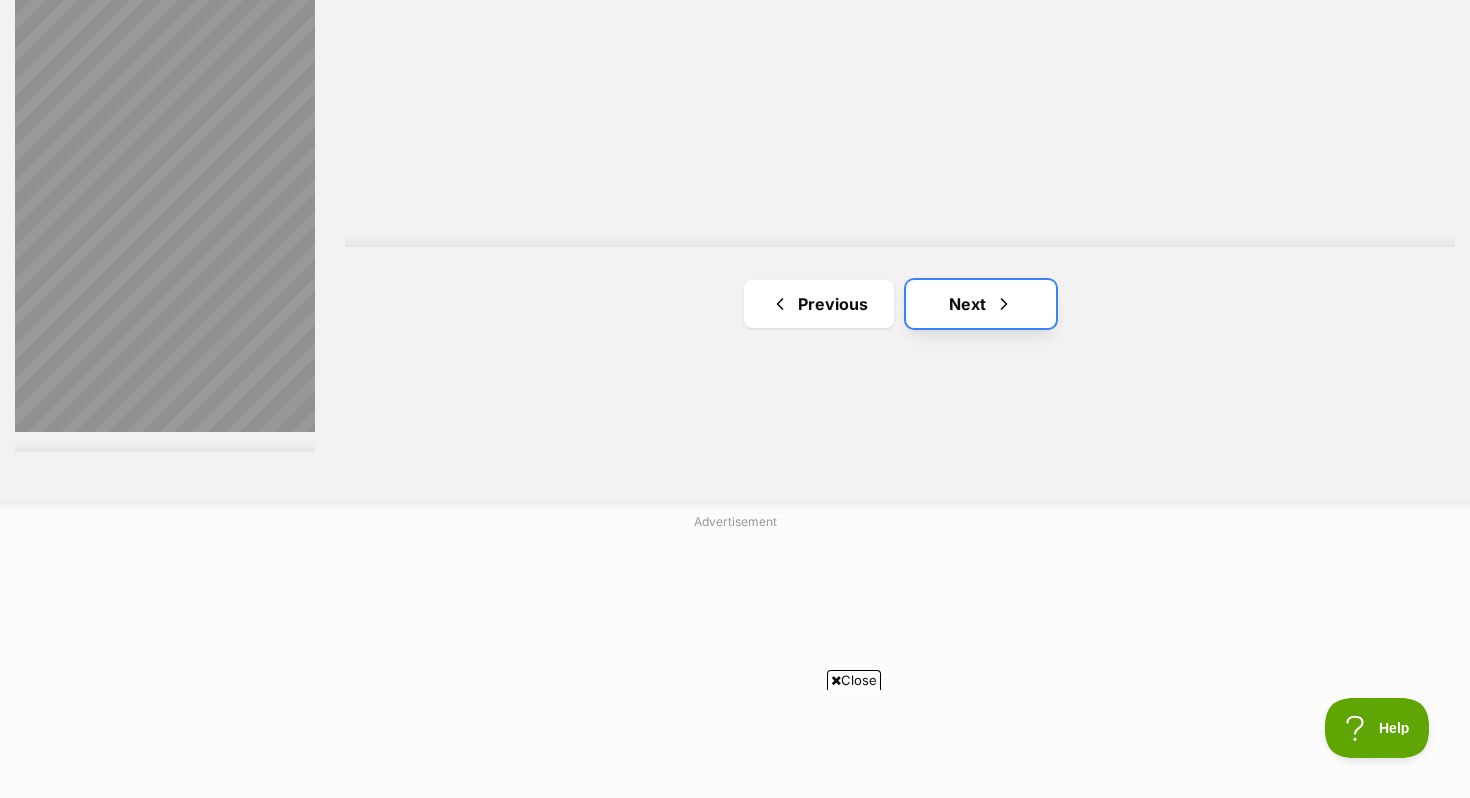 click on "Next" at bounding box center [981, 304] 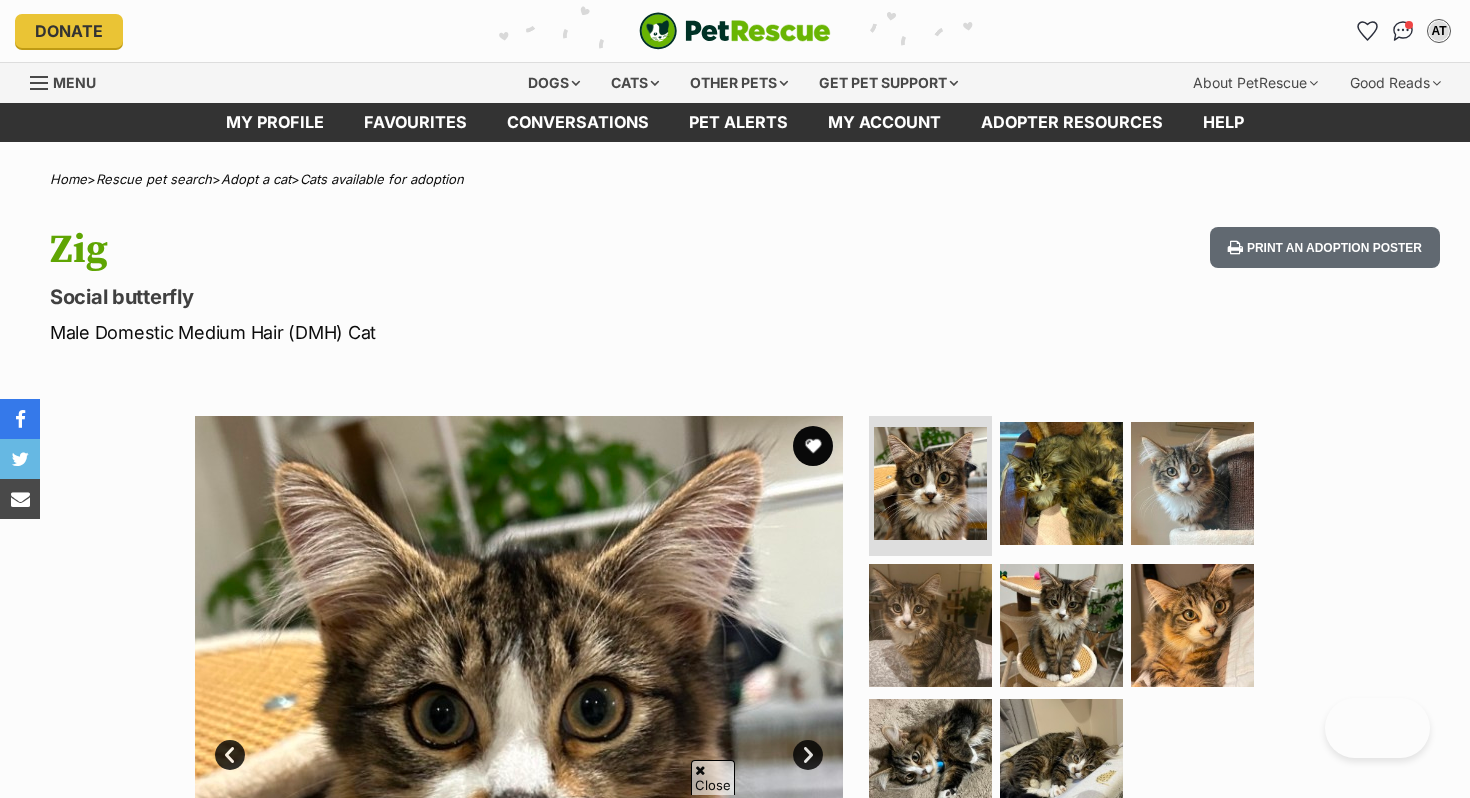 scroll, scrollTop: 1012, scrollLeft: 0, axis: vertical 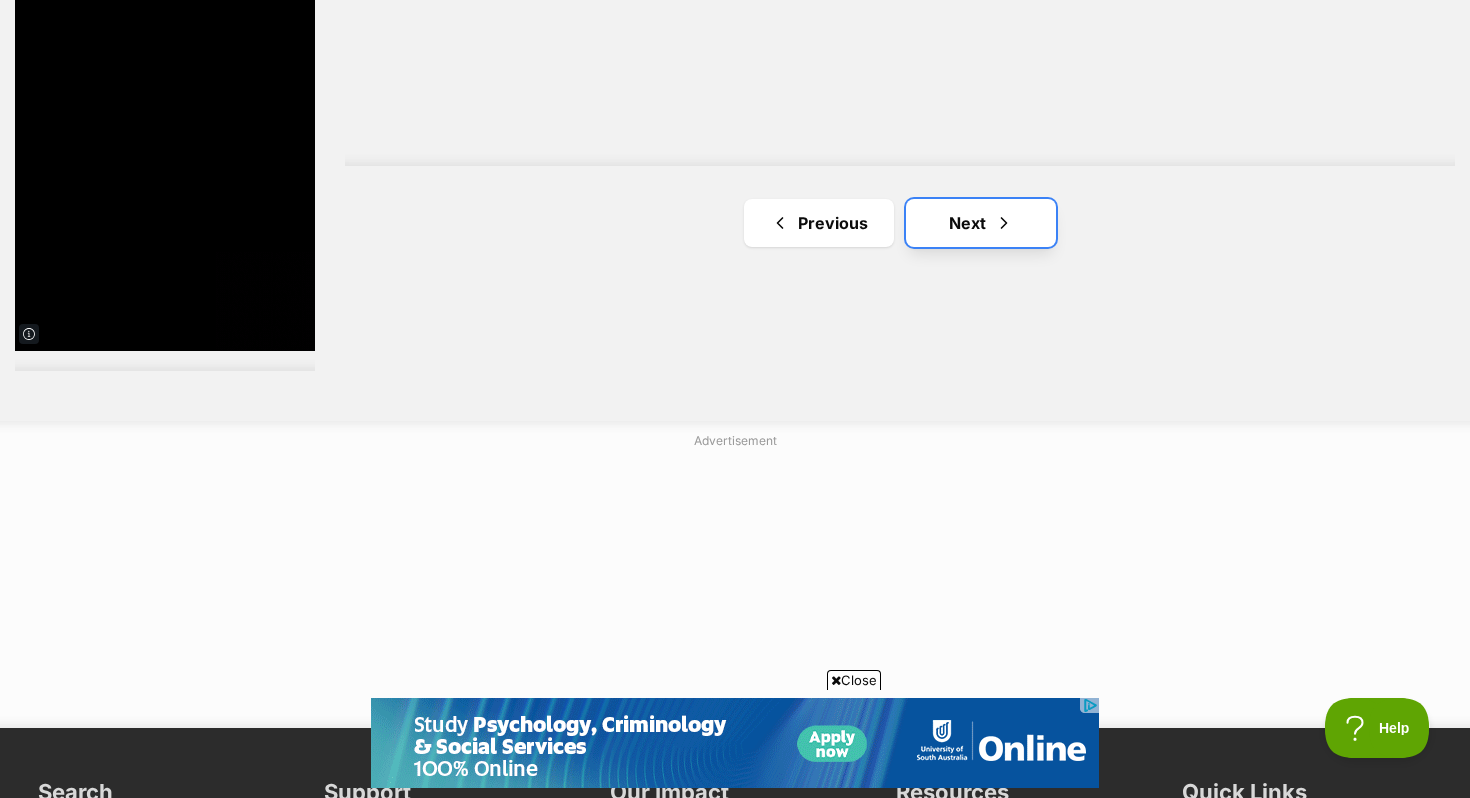 click on "Next" at bounding box center (981, 223) 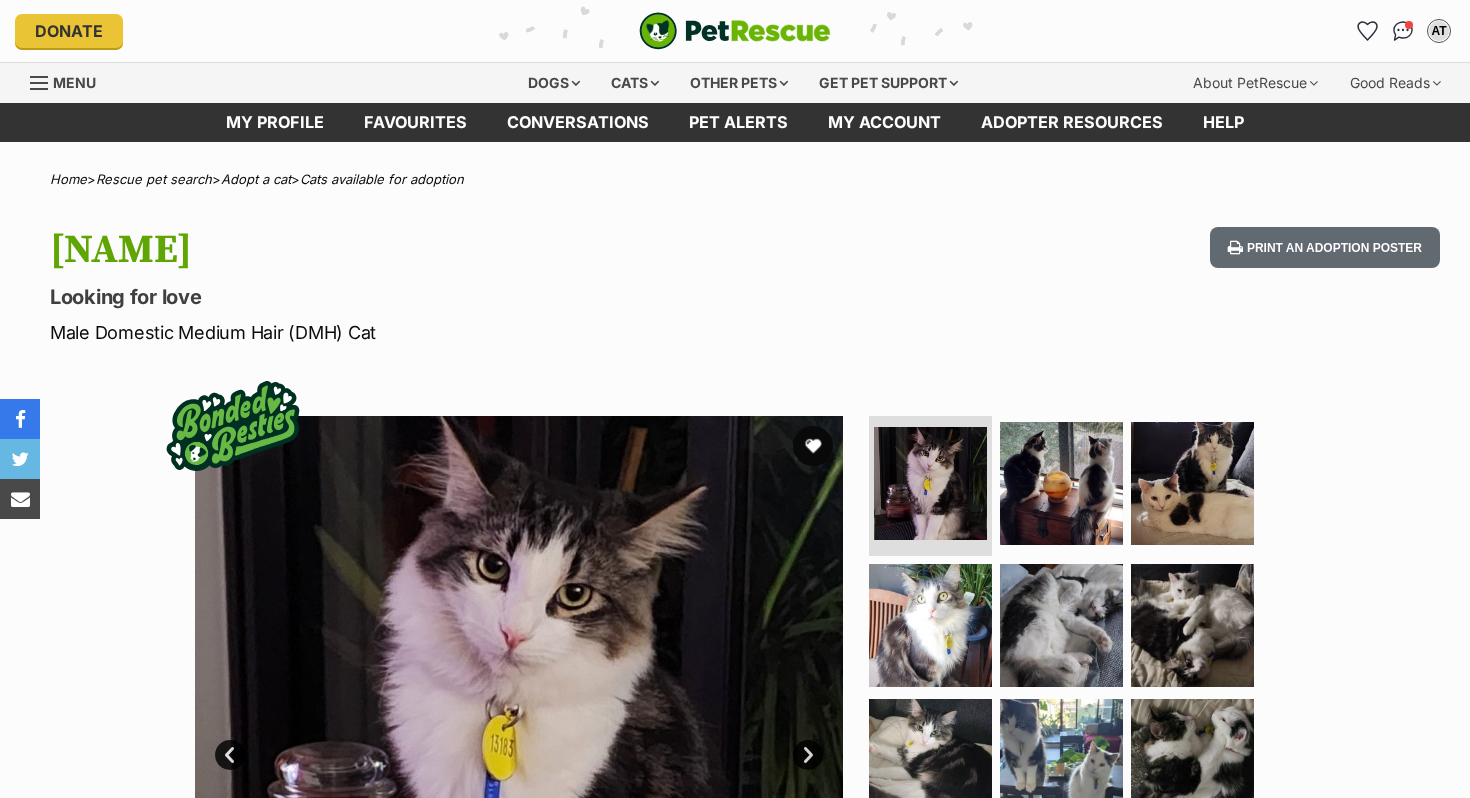 scroll, scrollTop: 256, scrollLeft: 0, axis: vertical 